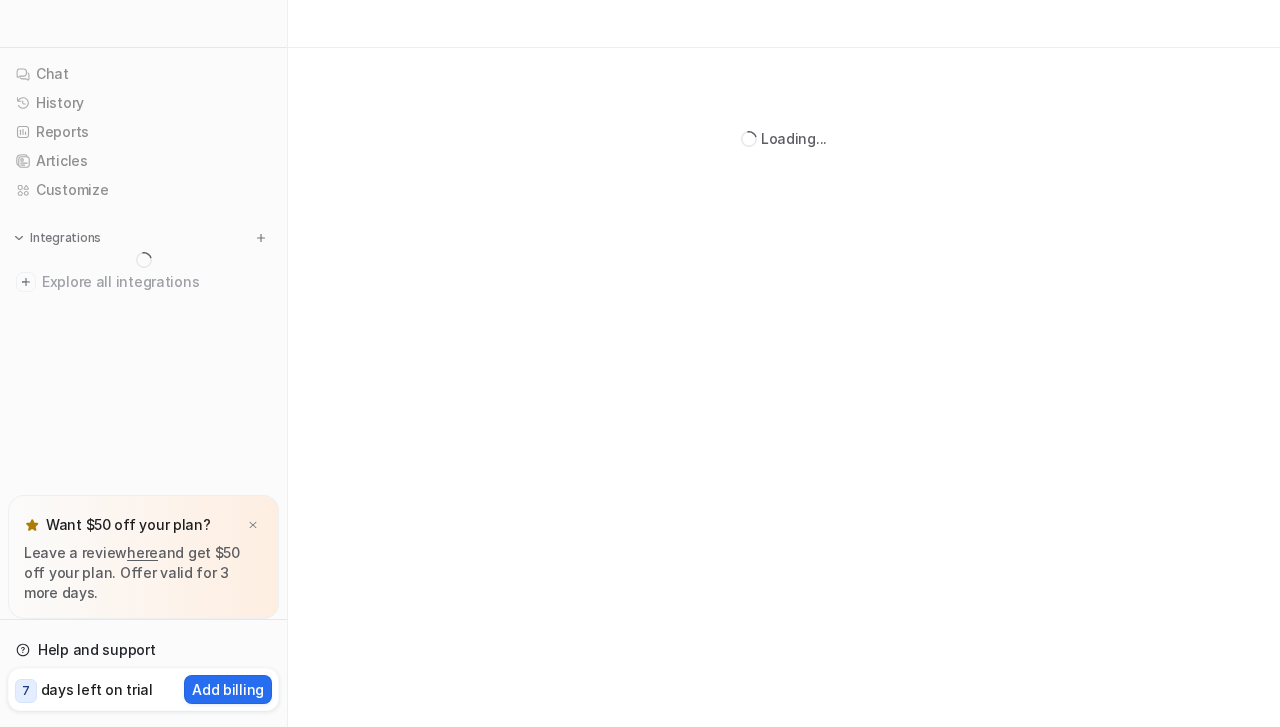 scroll, scrollTop: 0, scrollLeft: 0, axis: both 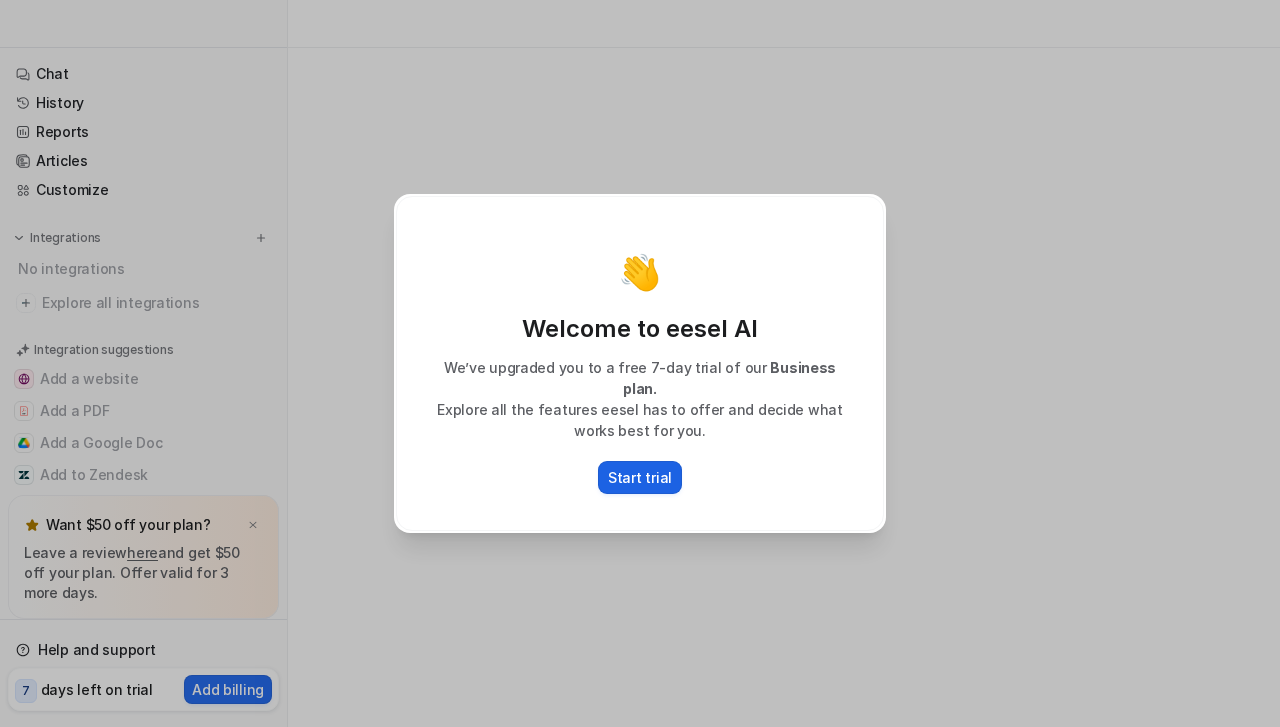 click on "Start trial" at bounding box center [640, 477] 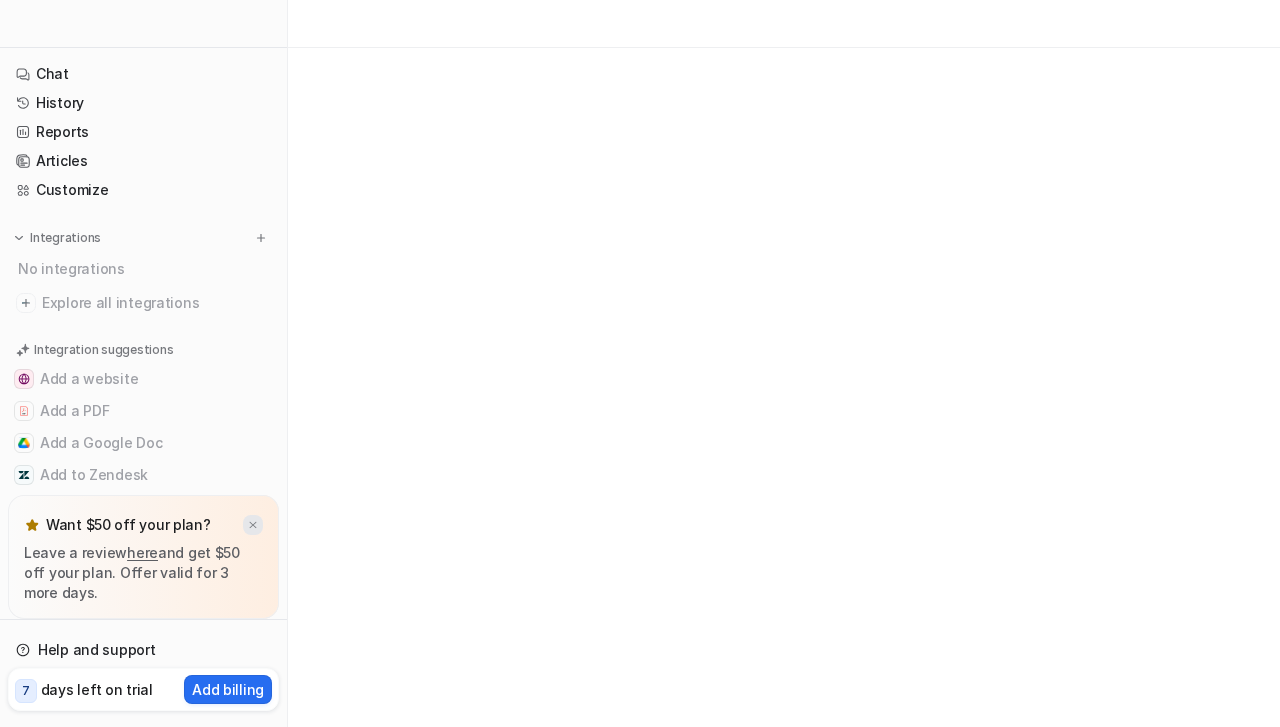 click on "Want $50 off your plan? Leave a review  here  and get $50 off your plan. Offer valid for 3 more days." at bounding box center (143, 557) 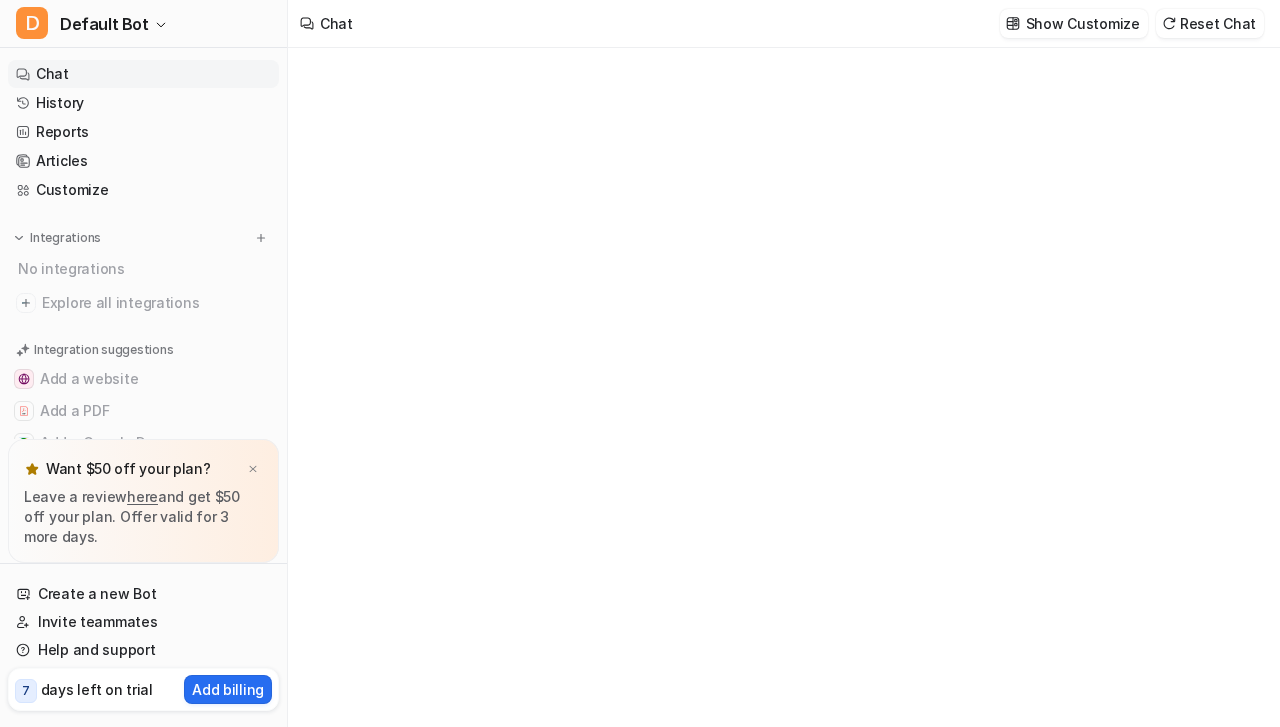 type on "**********" 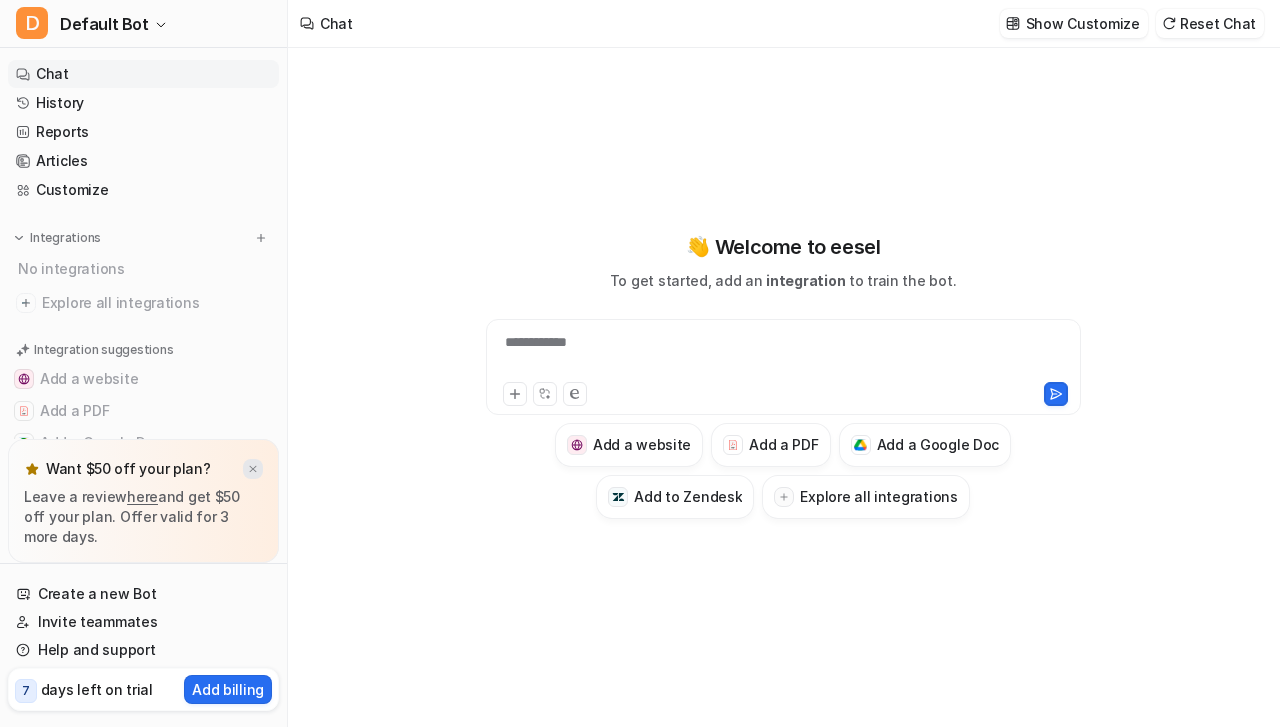click at bounding box center [253, 469] 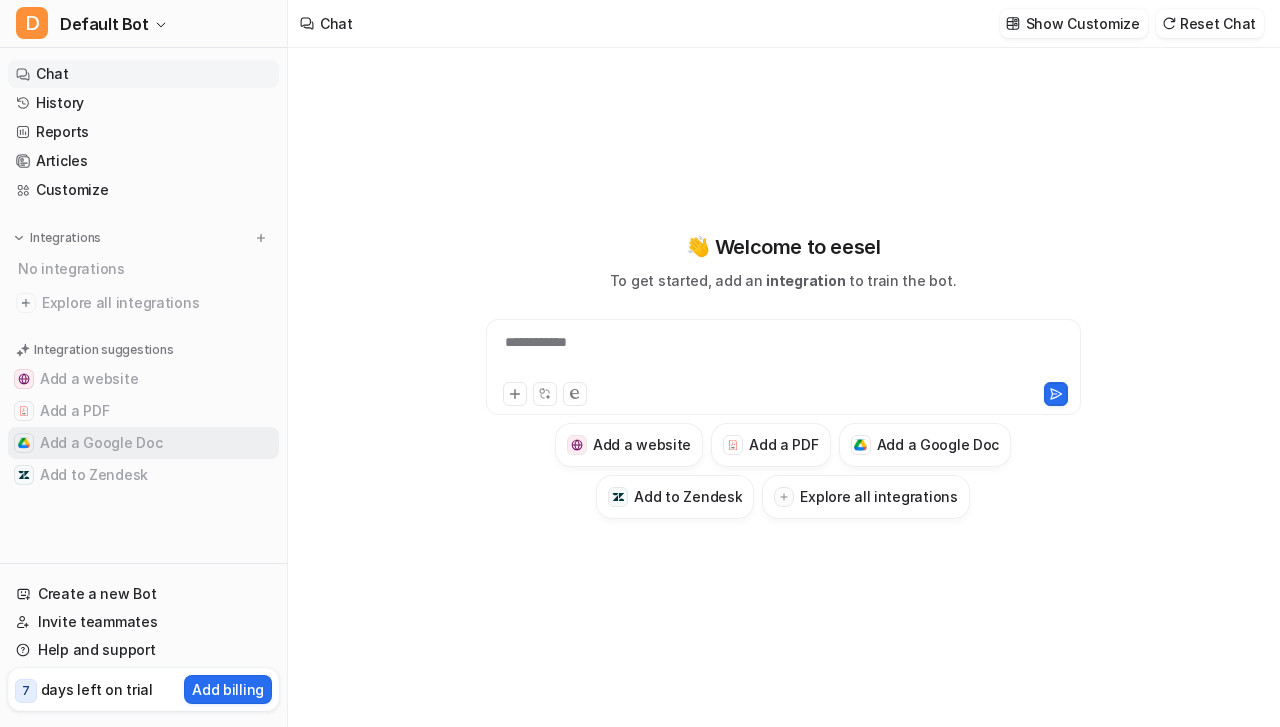 click on "Add a Google Doc" at bounding box center (143, 443) 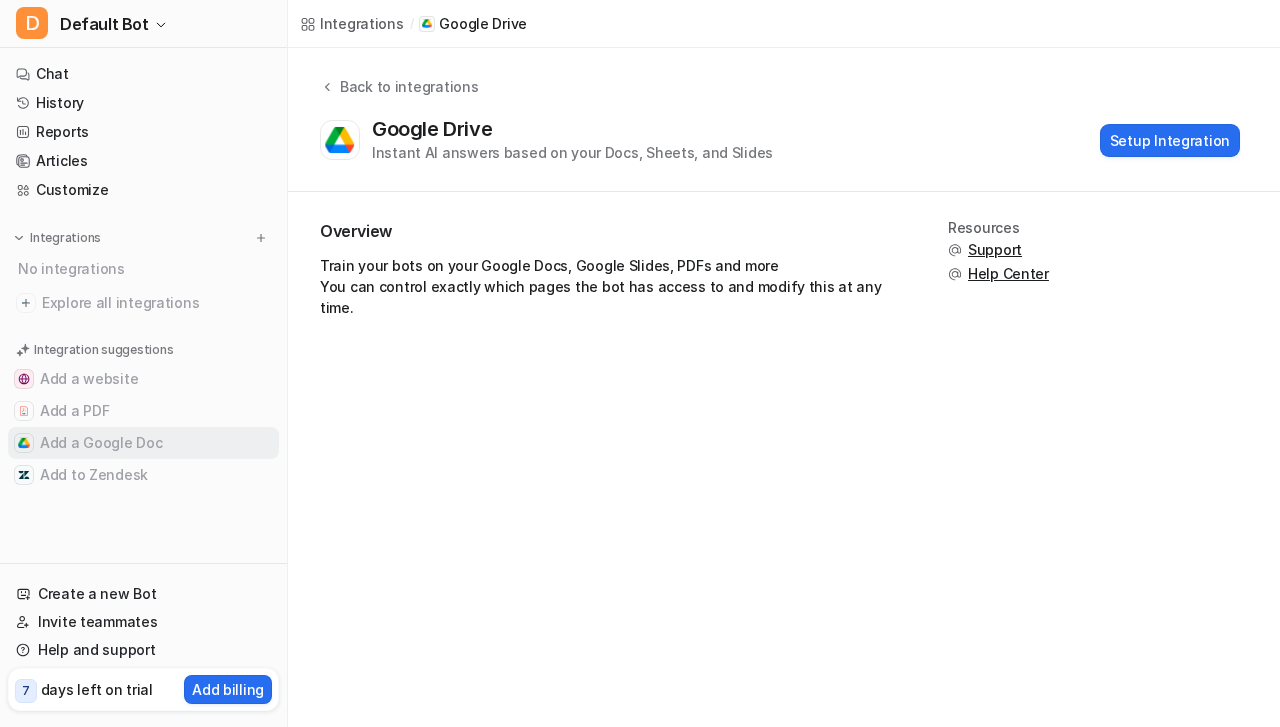 click on "Add a Google Doc" at bounding box center [143, 443] 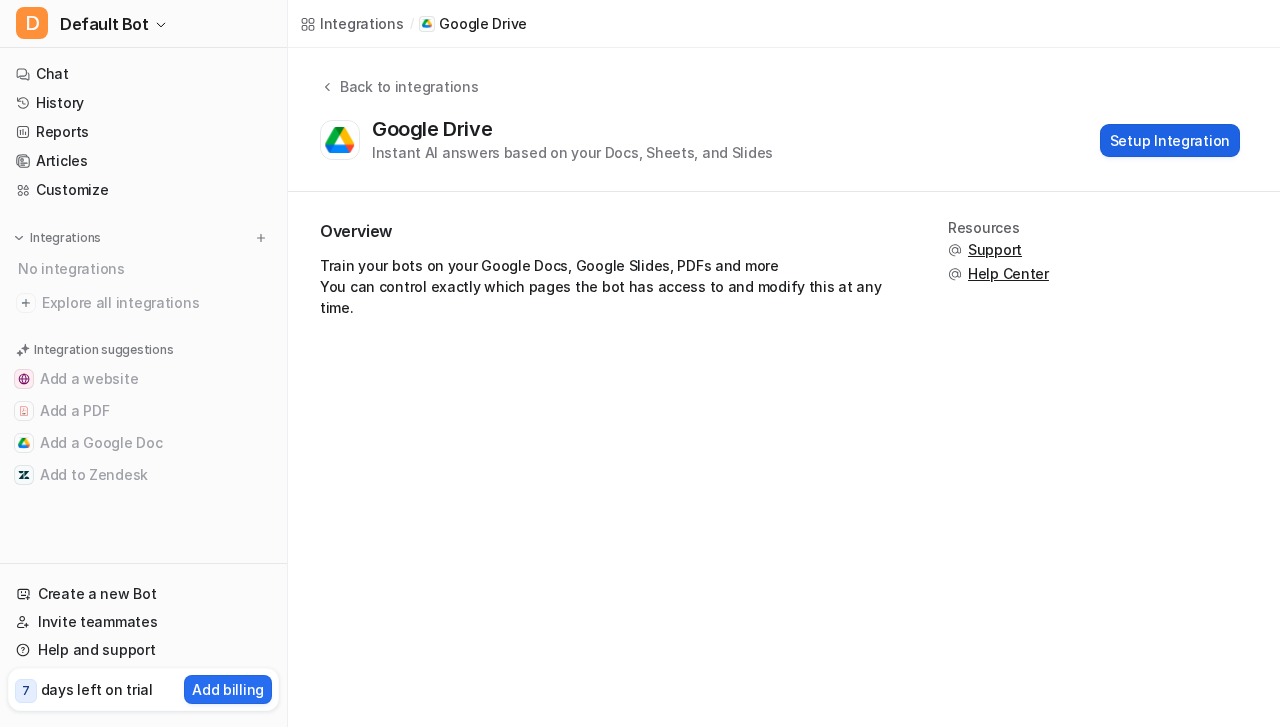 click on "Setup Integration" at bounding box center [1170, 140] 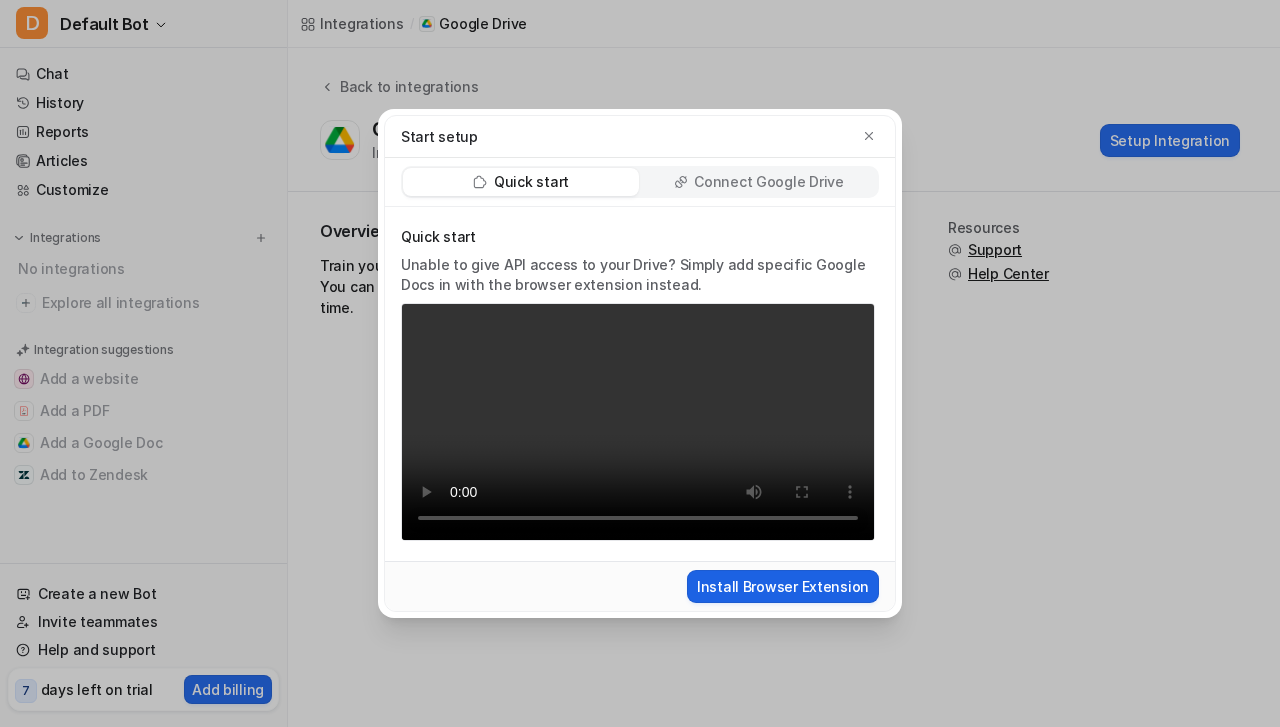 click on "Install Browser Extension" at bounding box center (783, 586) 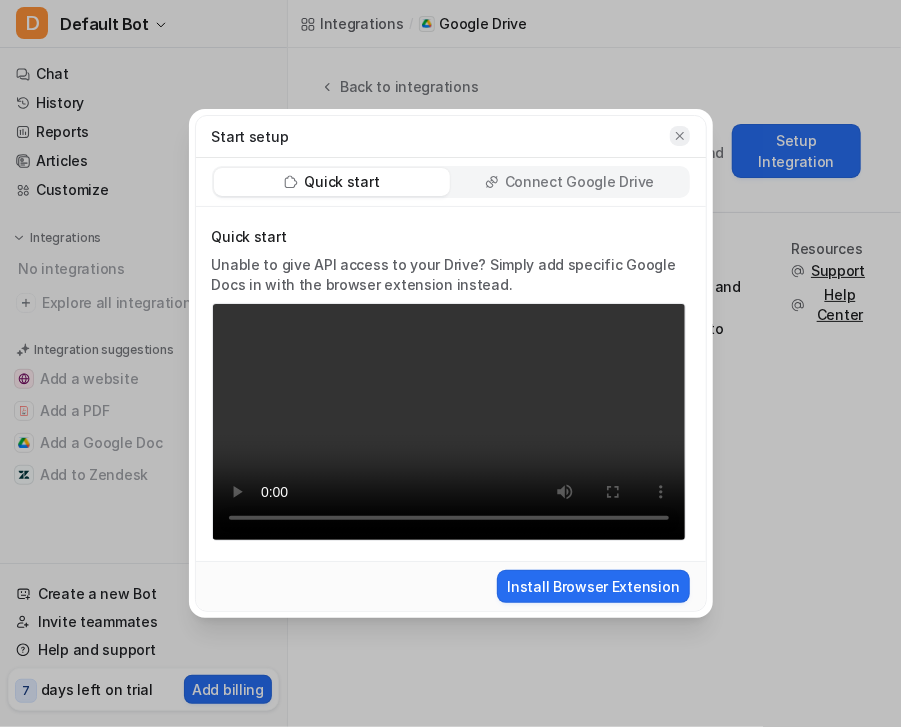 click 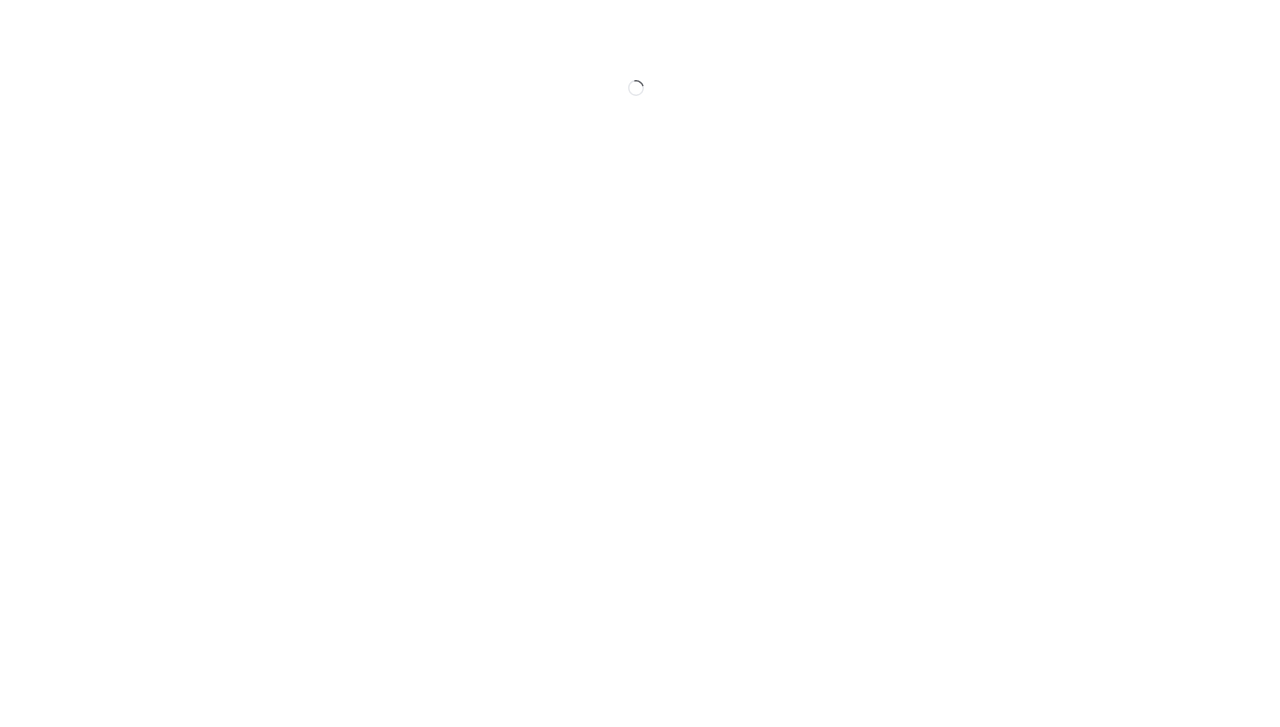 scroll, scrollTop: 0, scrollLeft: 0, axis: both 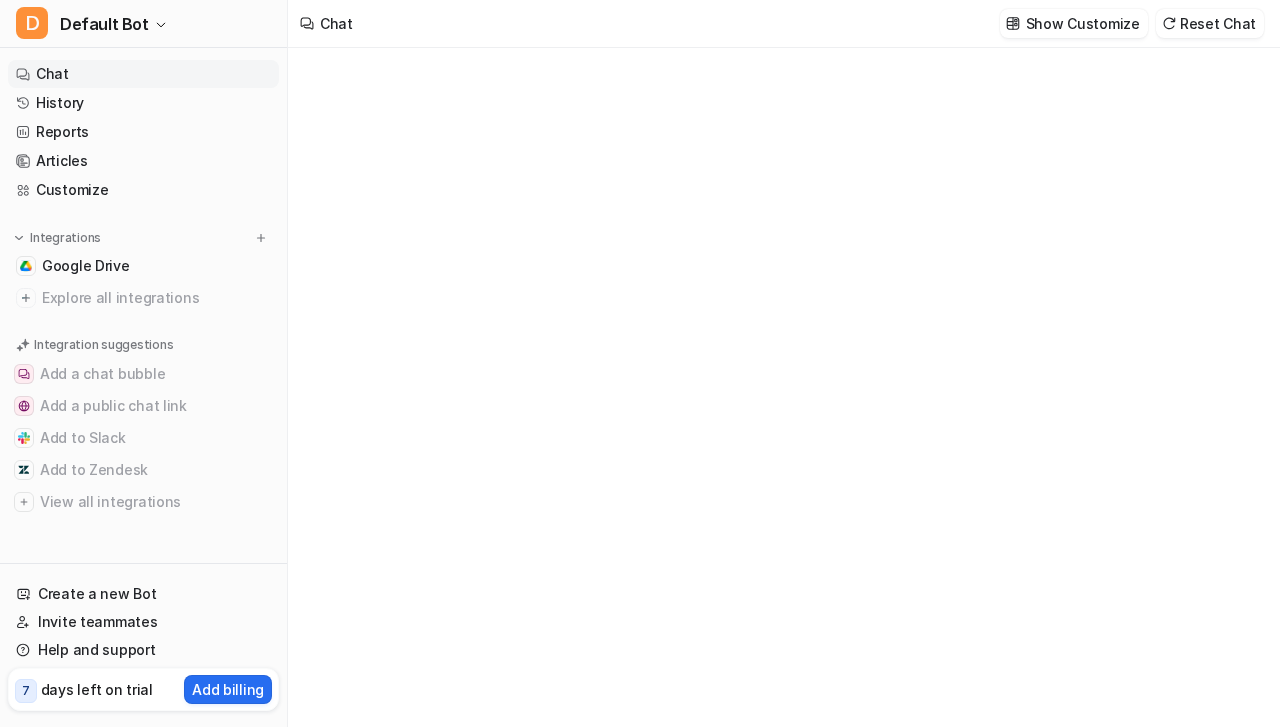type on "**********" 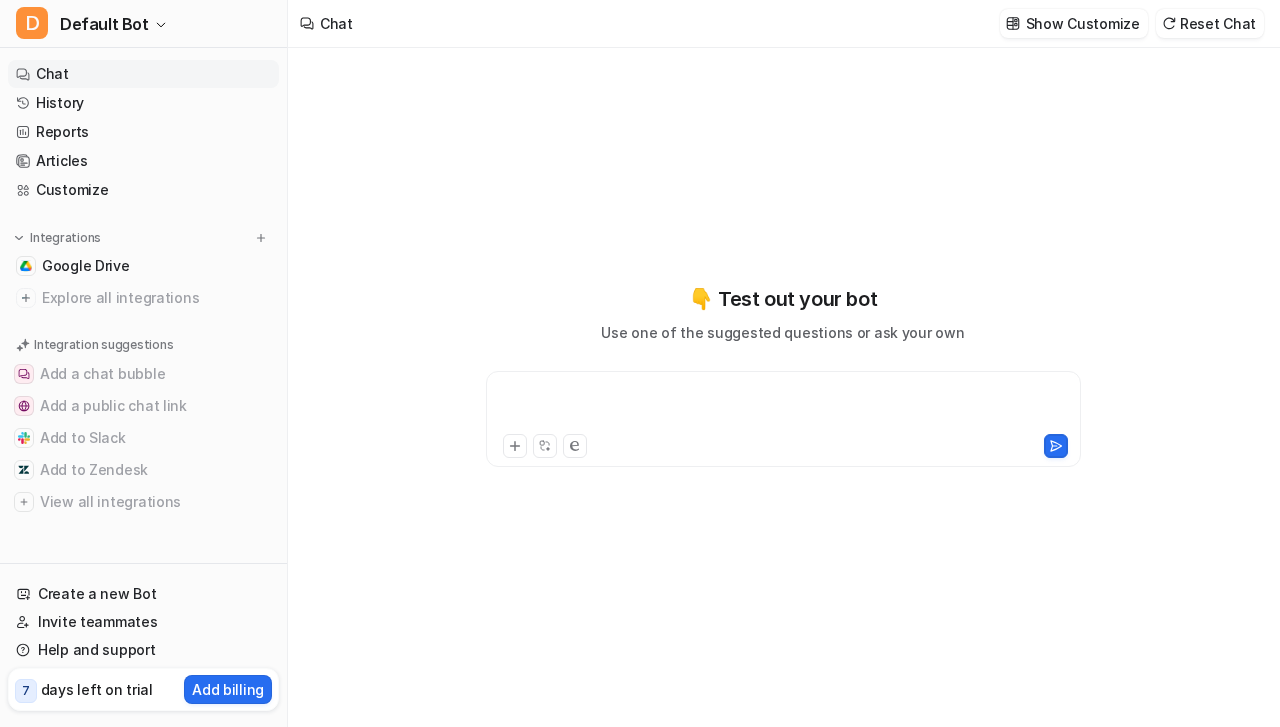 click at bounding box center (784, 407) 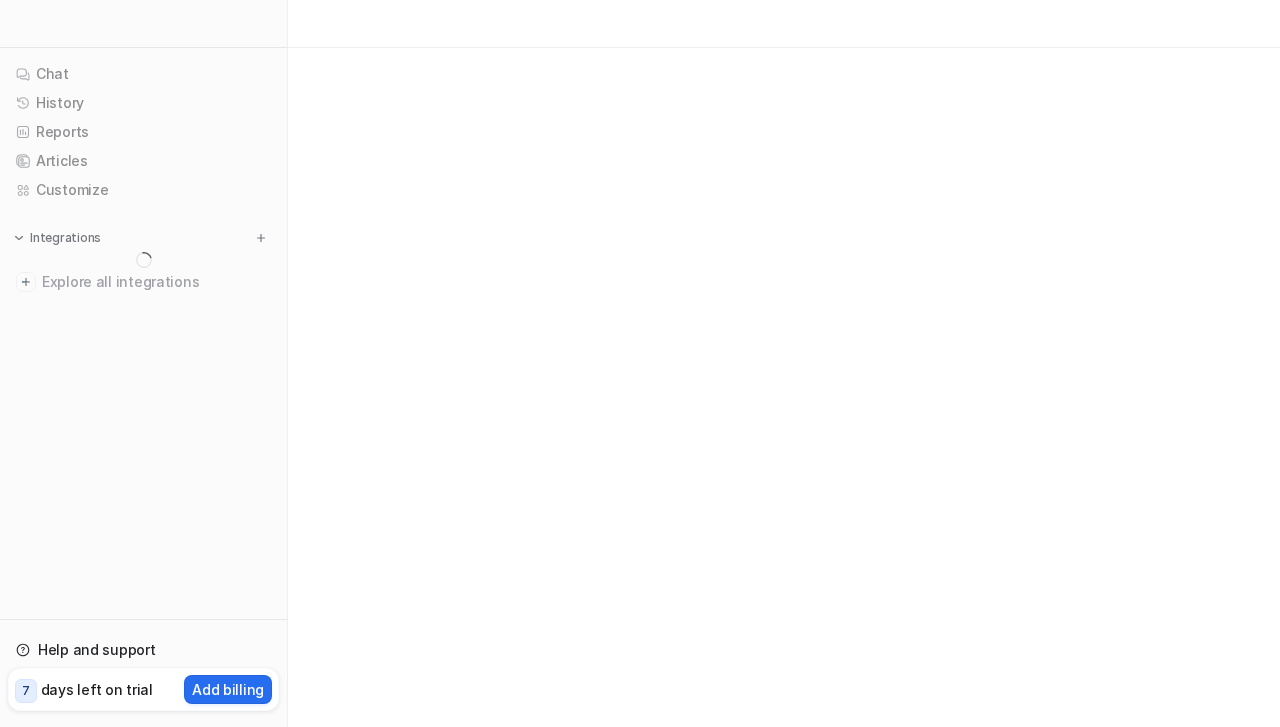 scroll, scrollTop: 0, scrollLeft: 0, axis: both 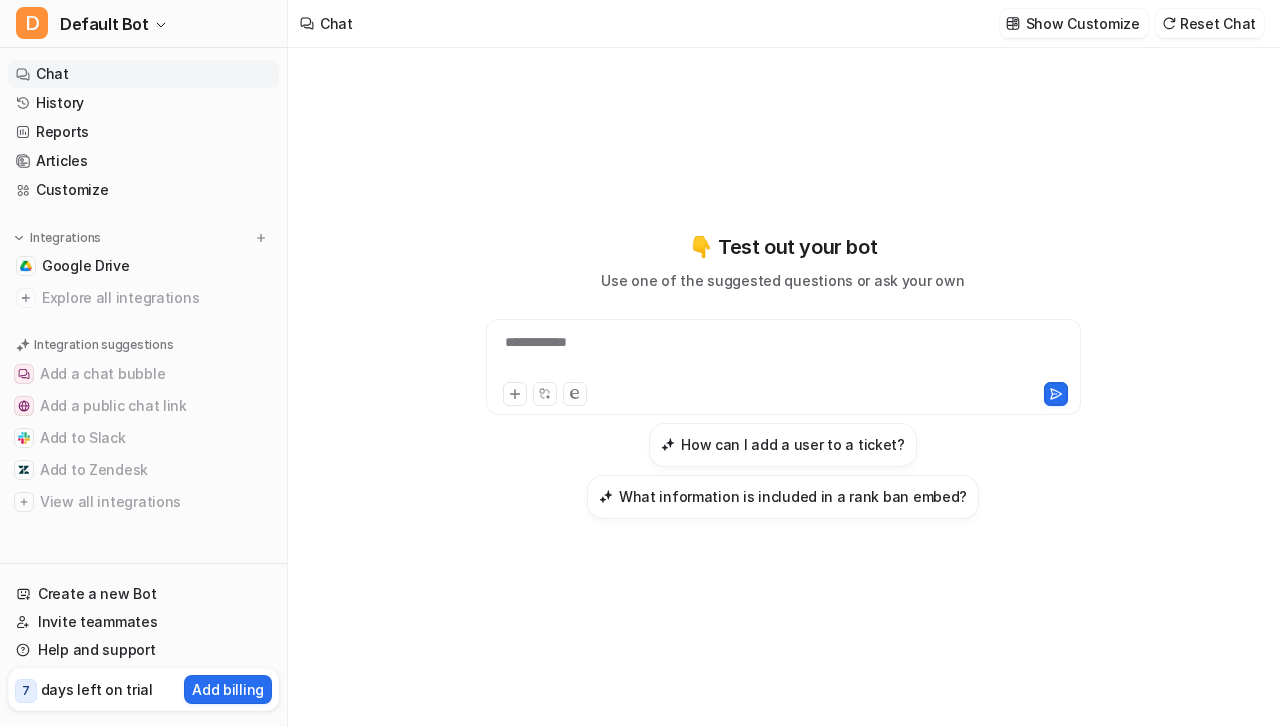 type on "**********" 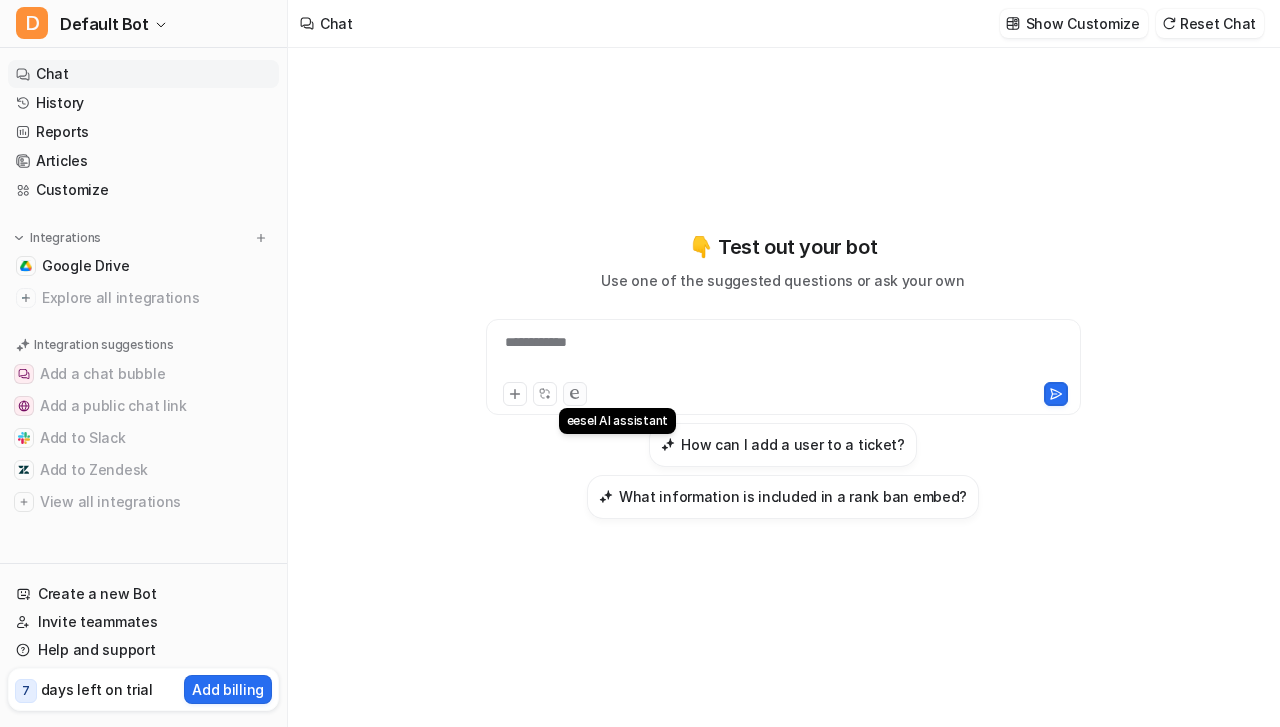 click at bounding box center (575, 394) 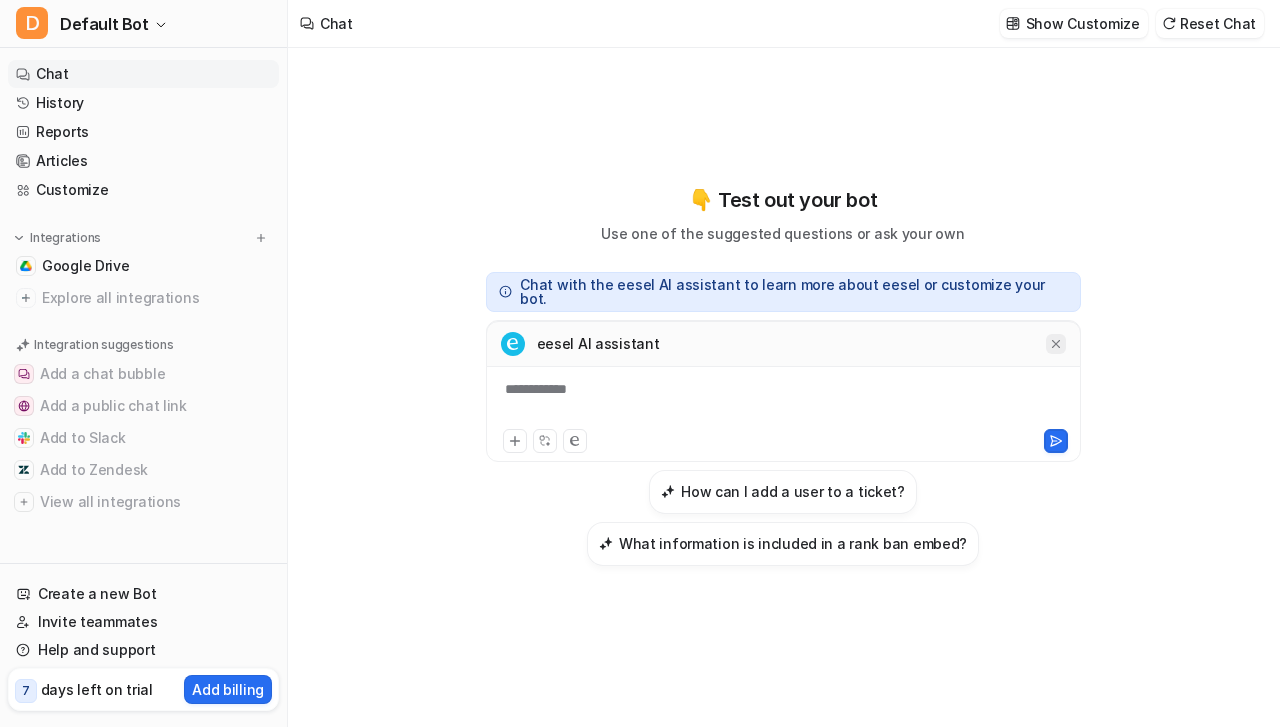 click 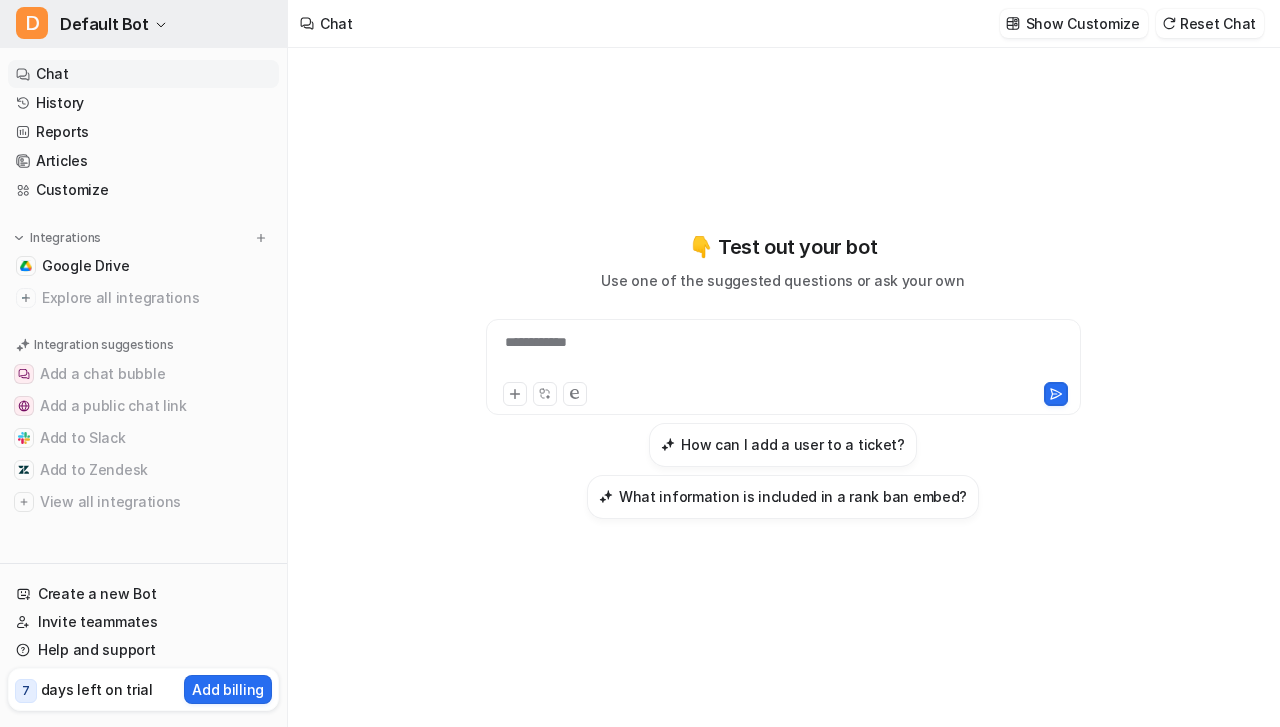 click on "Default Bot" at bounding box center [104, 24] 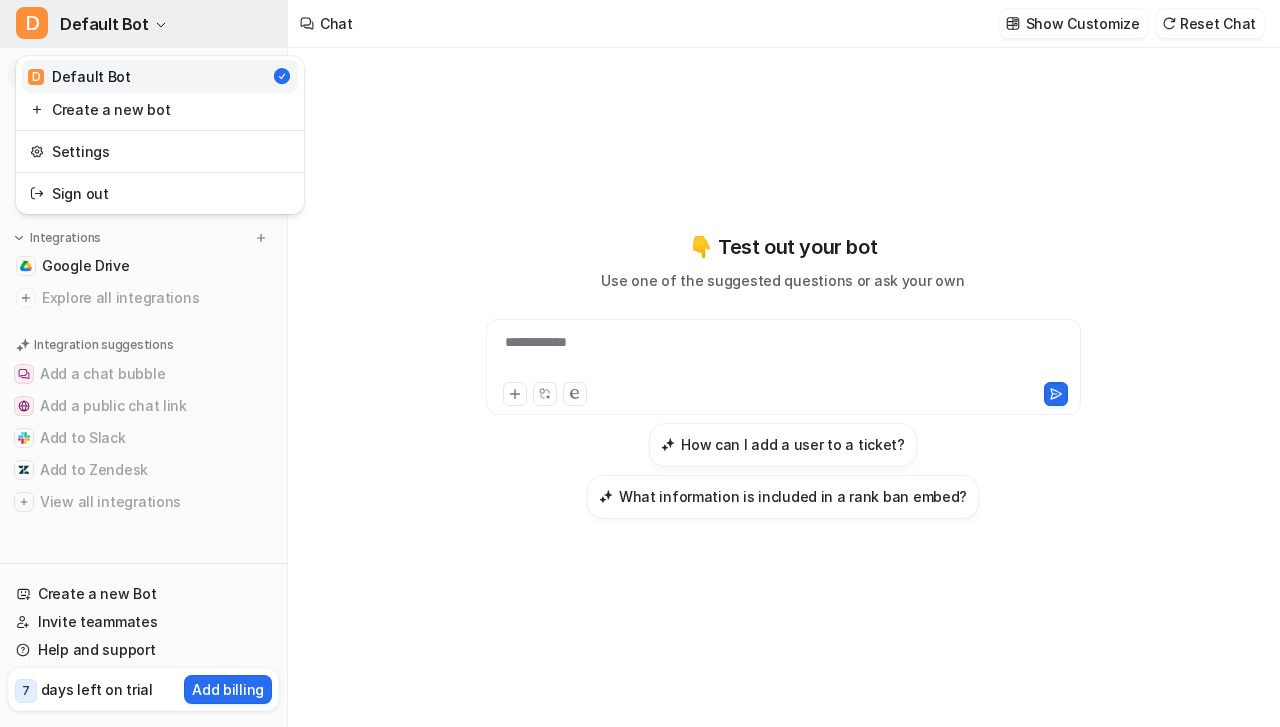 click on "Default Bot" at bounding box center [104, 24] 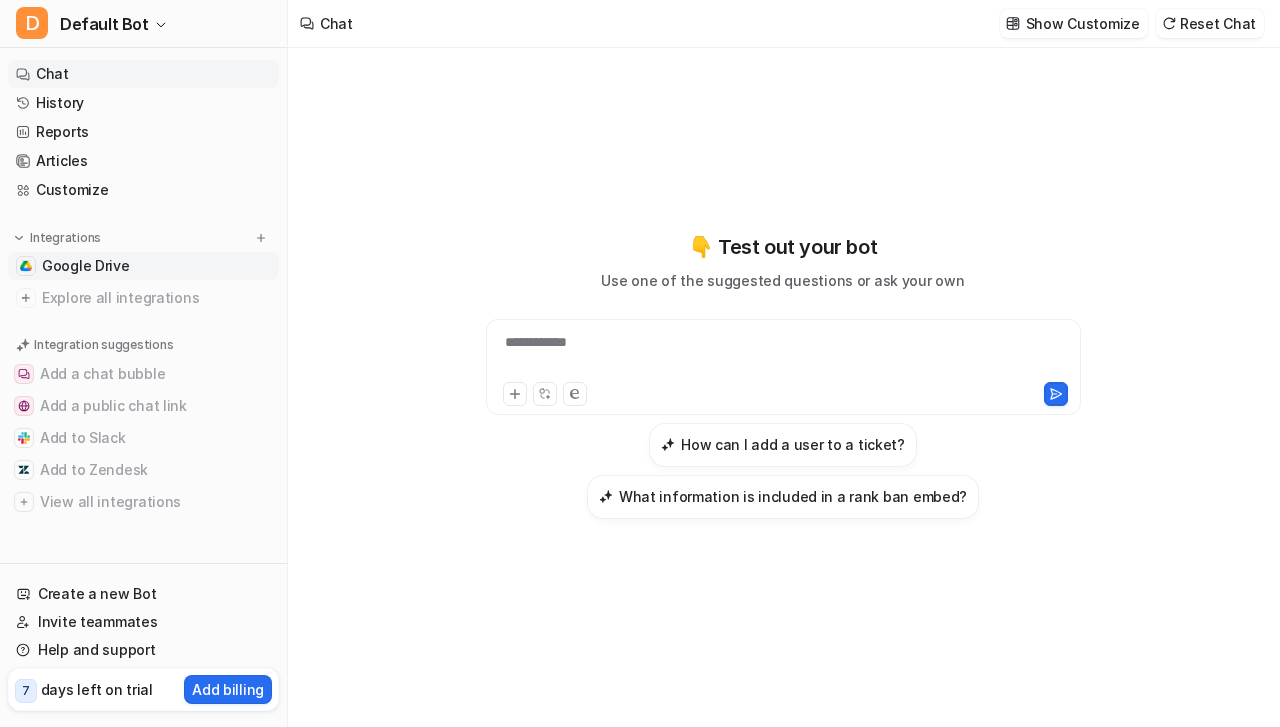 click on "Google Drive" at bounding box center (86, 266) 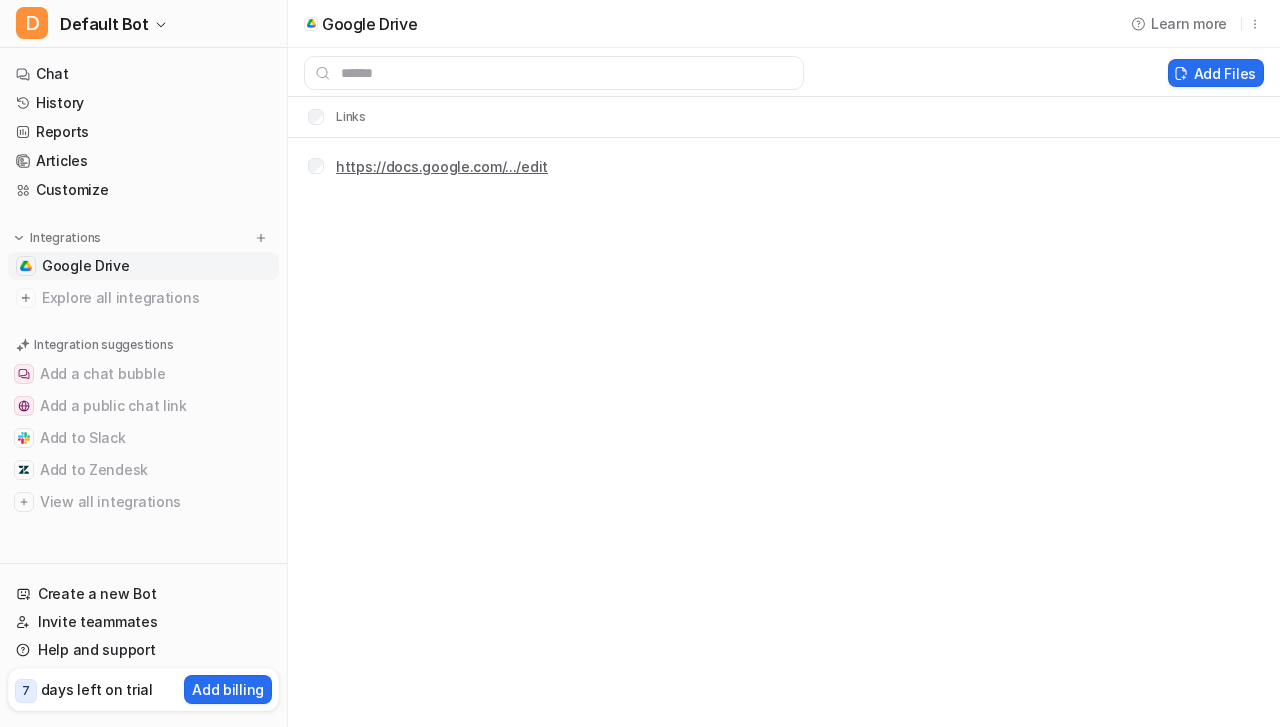 click on "https://docs.google.com/.../edit" at bounding box center [442, 166] 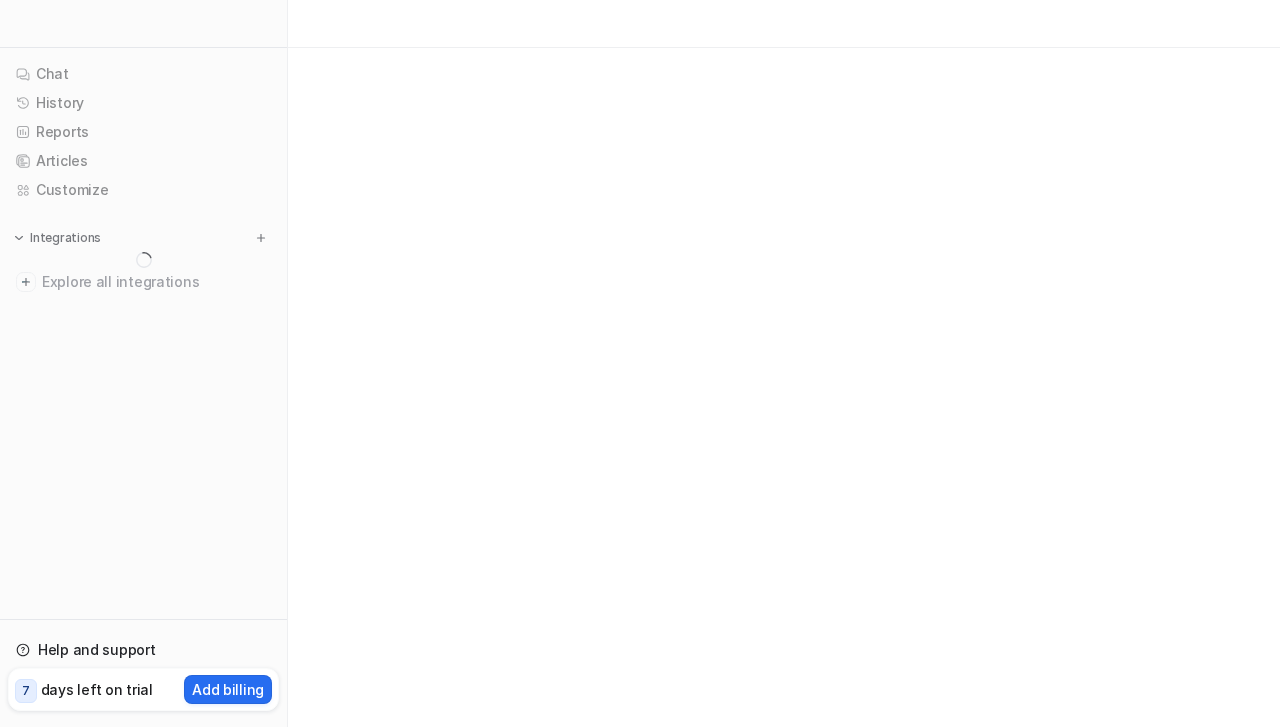 scroll, scrollTop: 0, scrollLeft: 0, axis: both 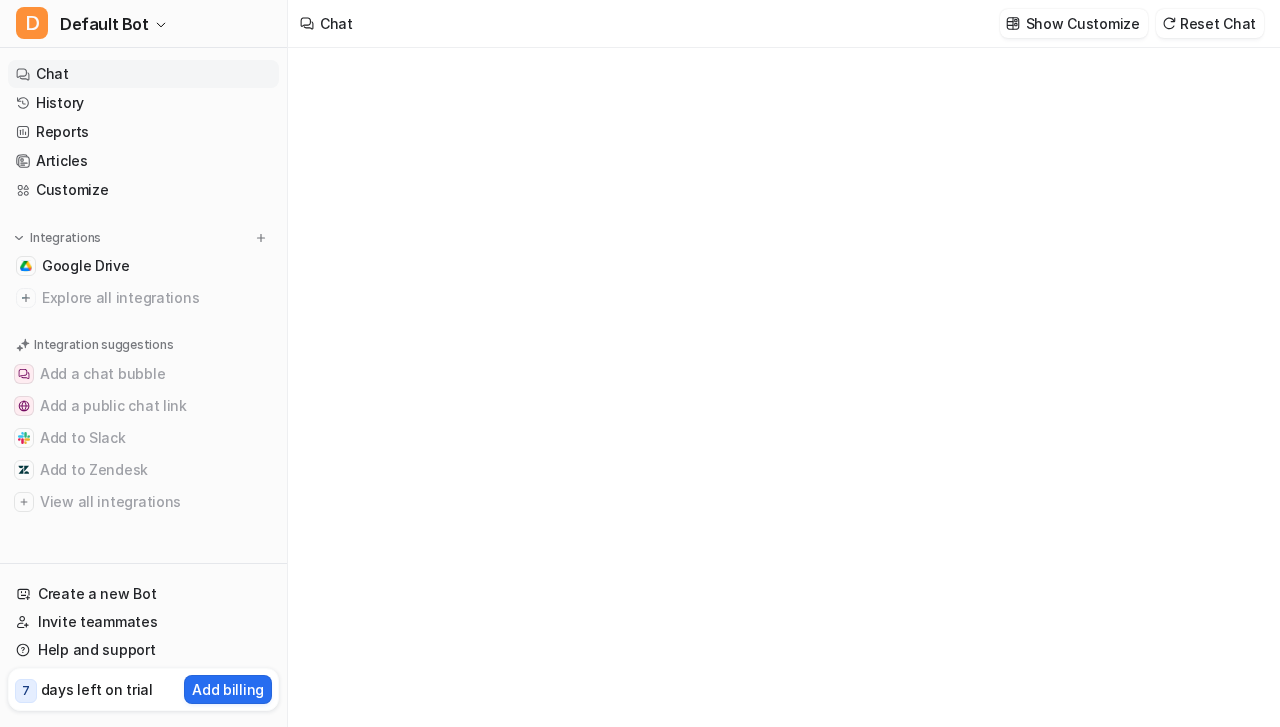 type on "**********" 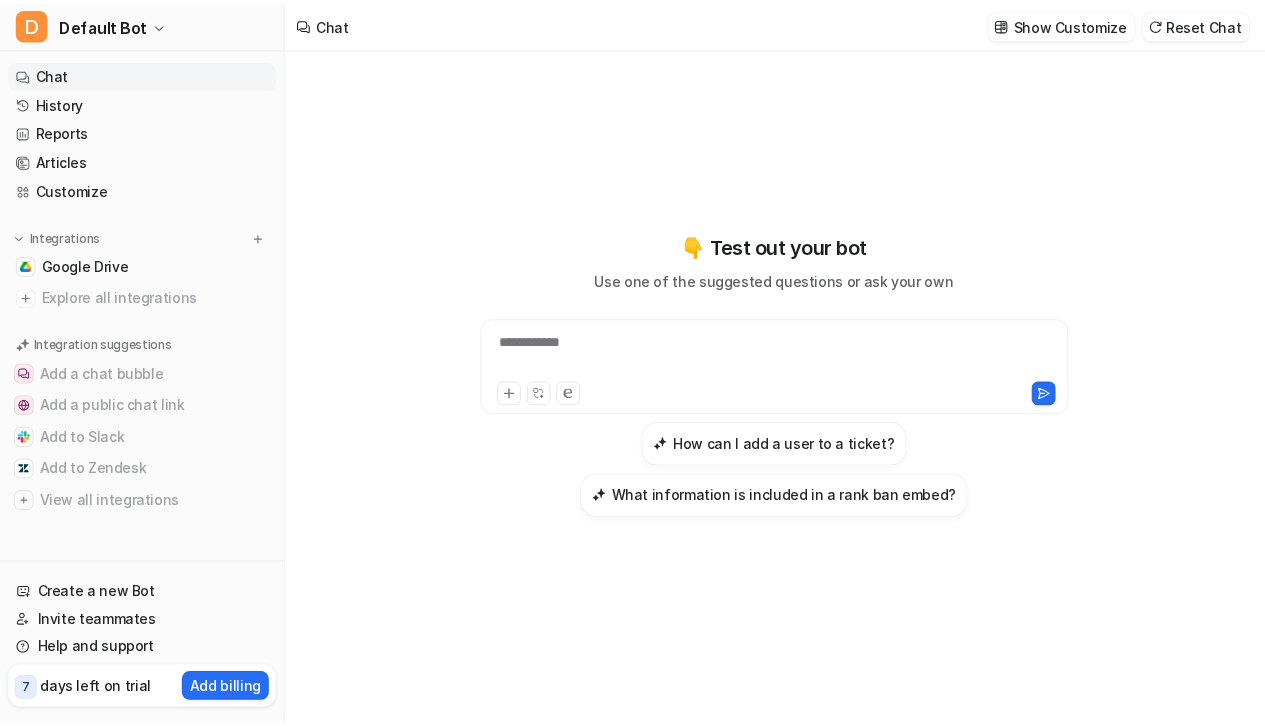 scroll, scrollTop: 411, scrollLeft: 18, axis: both 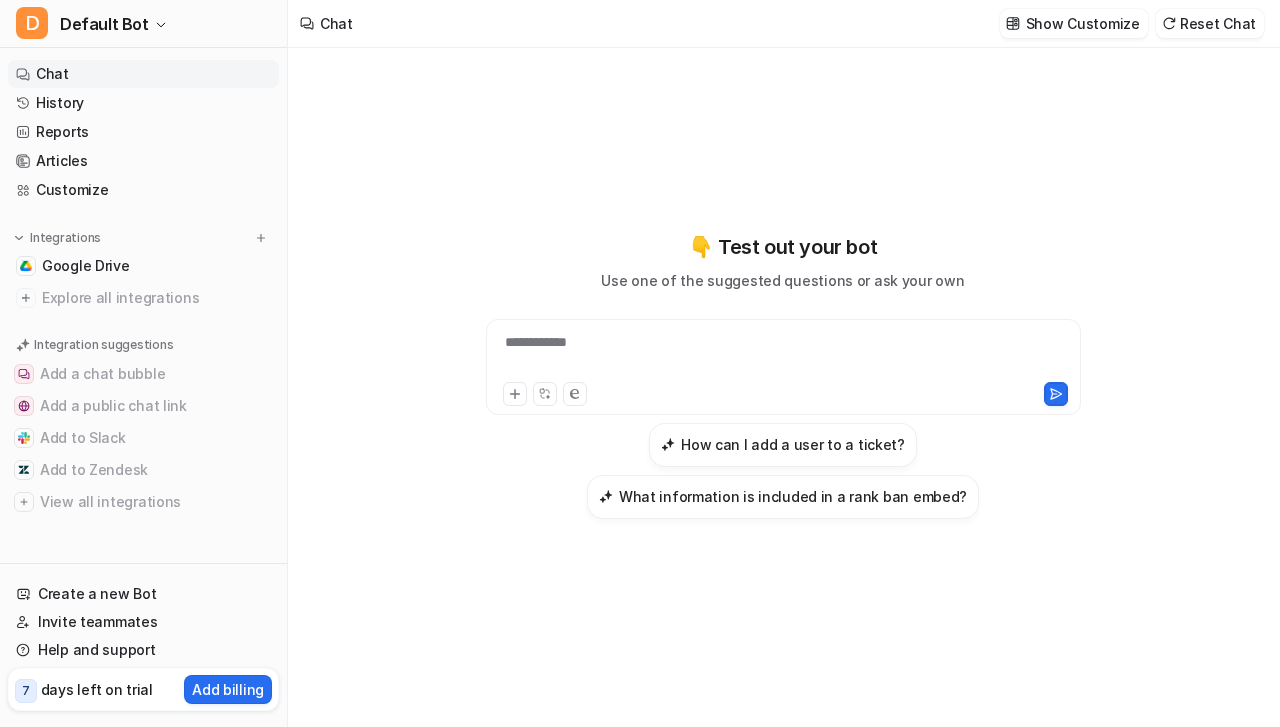 click on "**********" at bounding box center (783, 375) 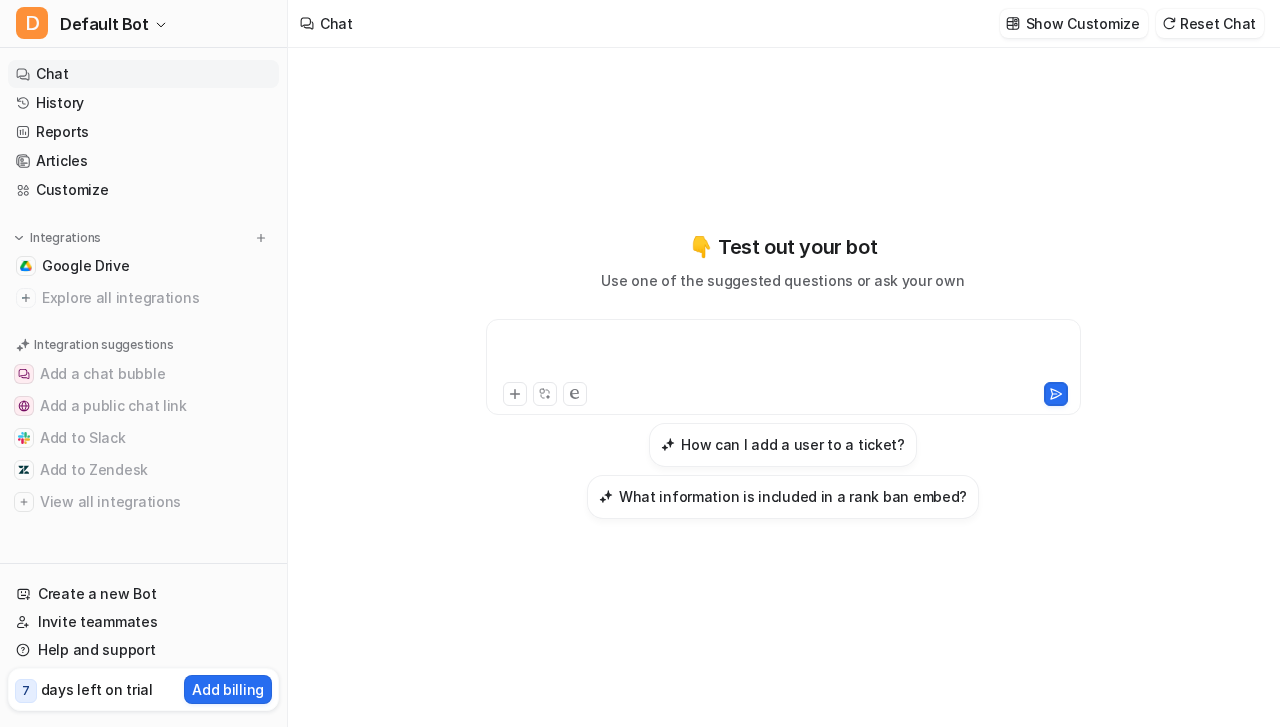 type 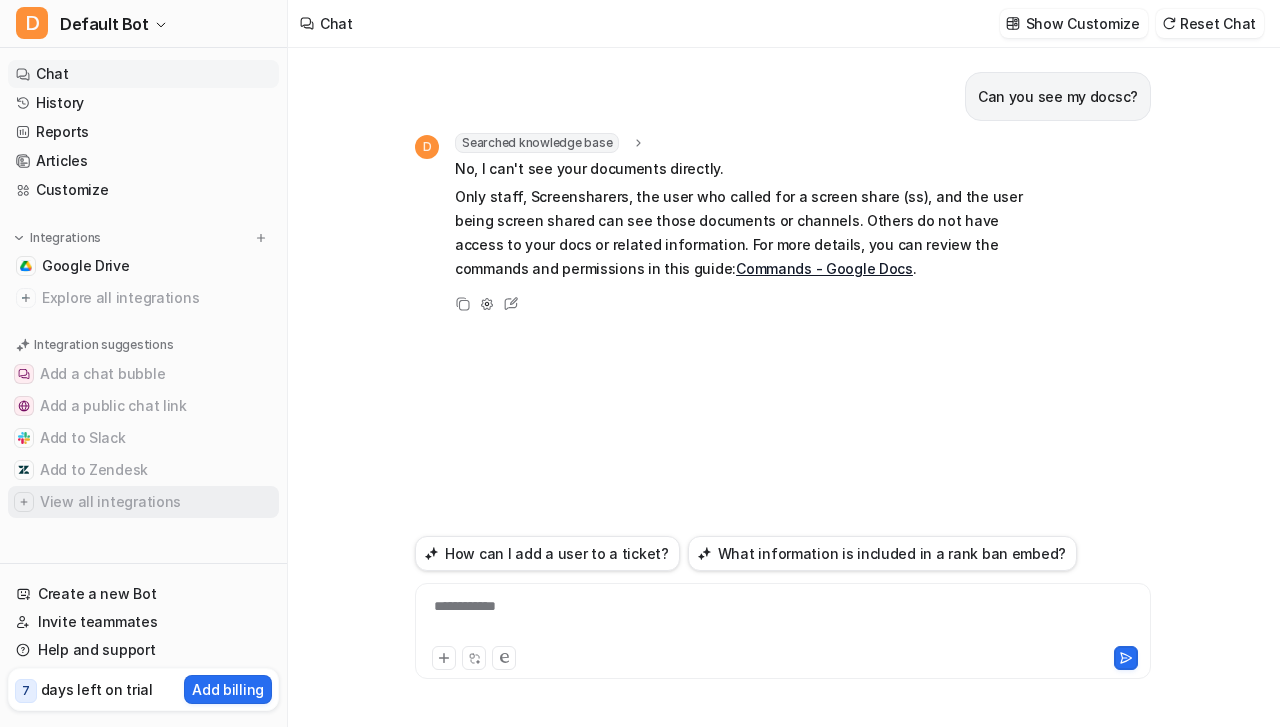 click on "View all integrations" at bounding box center [143, 502] 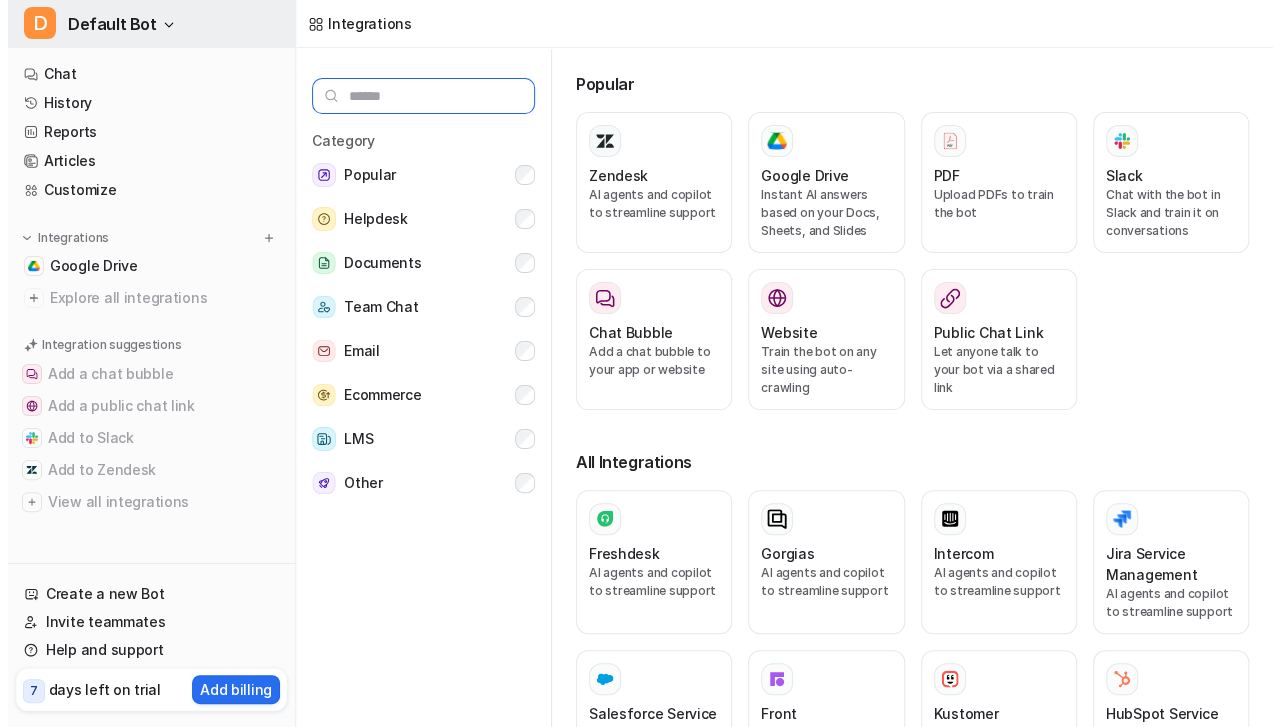scroll, scrollTop: 0, scrollLeft: 0, axis: both 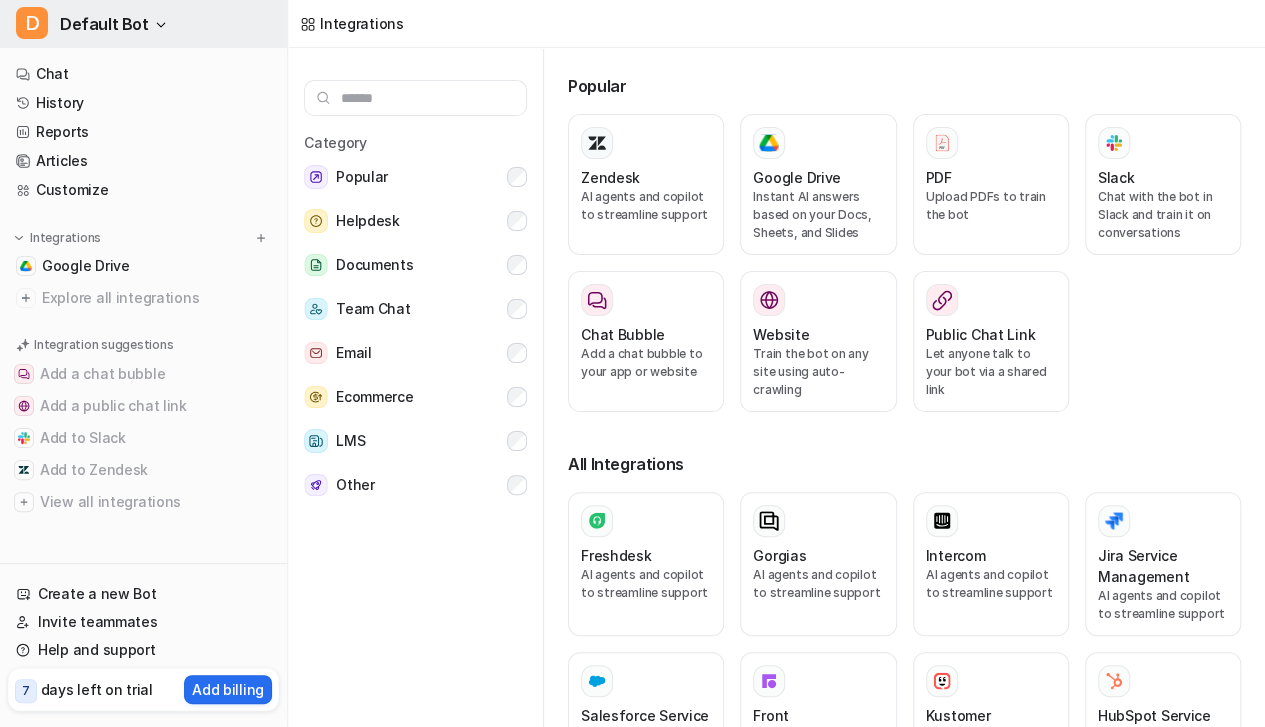 click on "D Default Bot" at bounding box center (143, 24) 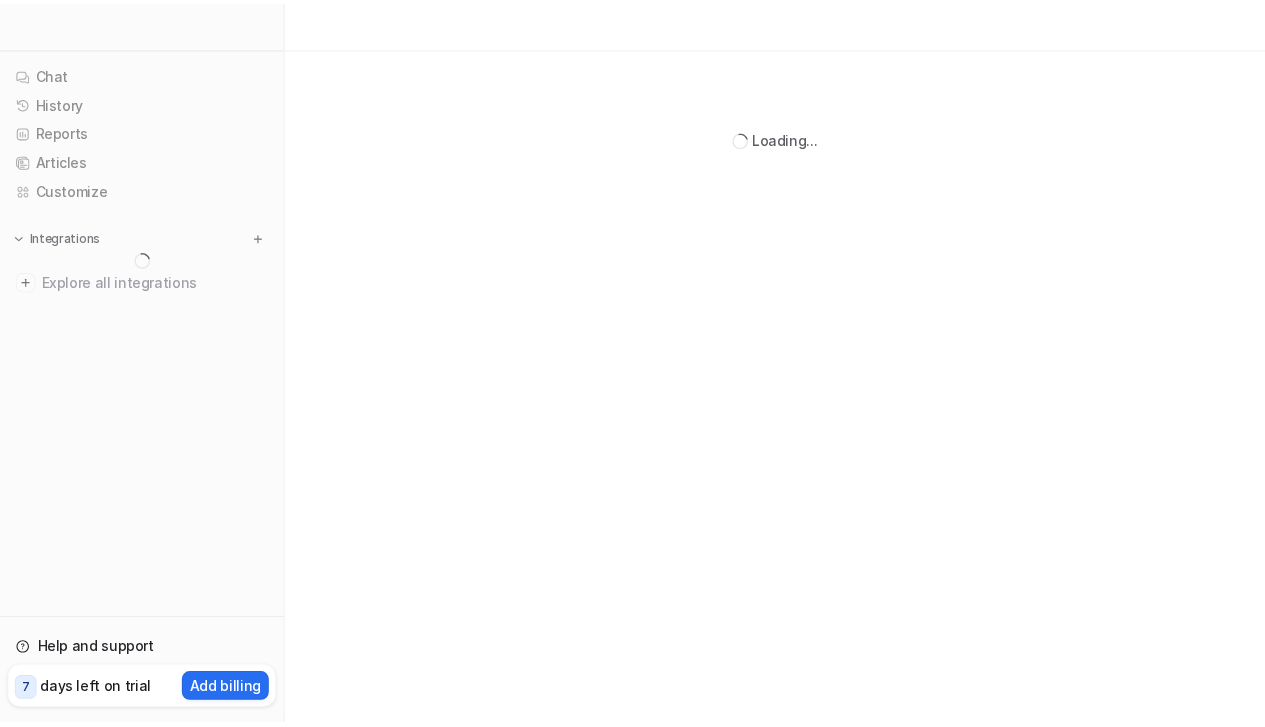 scroll, scrollTop: 0, scrollLeft: 0, axis: both 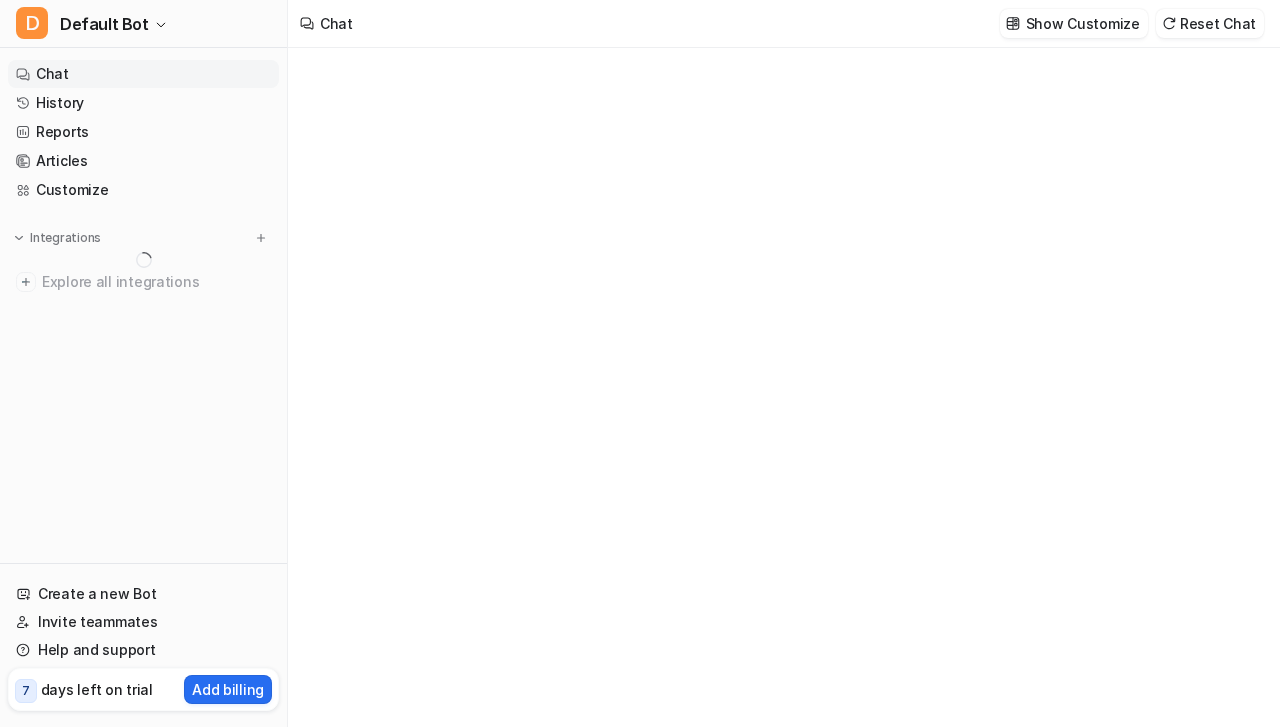 type on "**********" 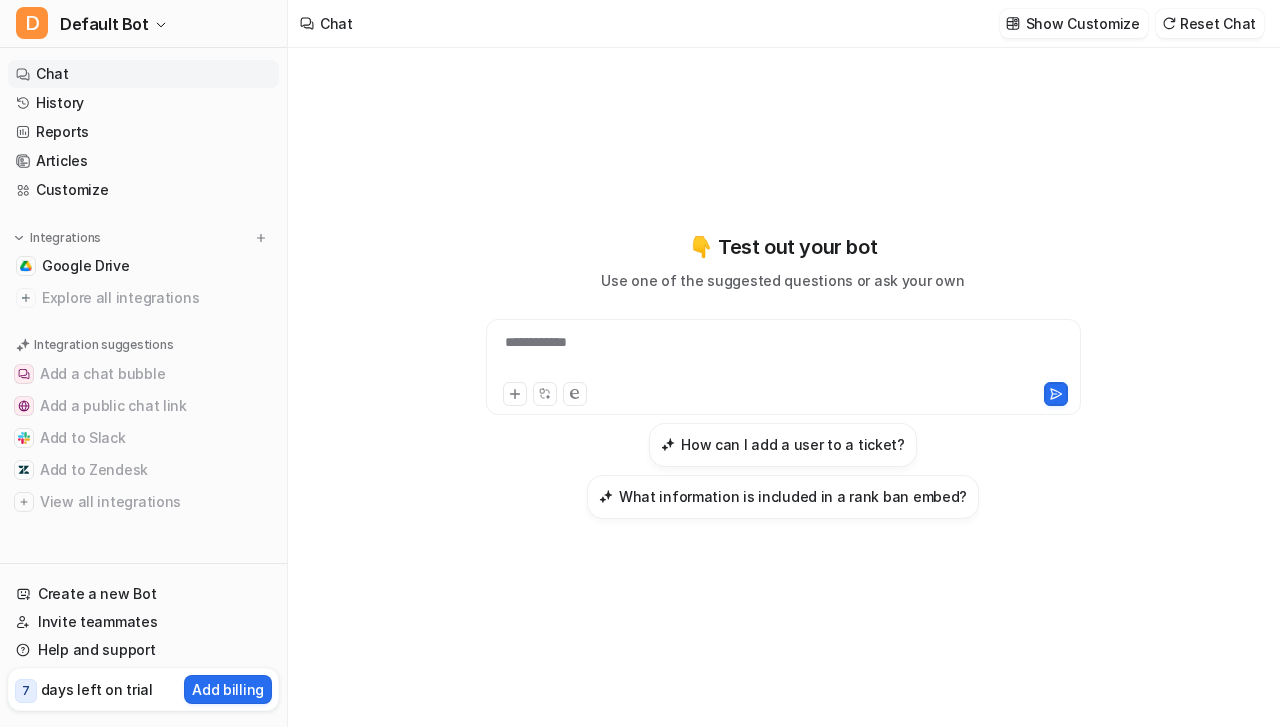 click on "**********" at bounding box center (784, 355) 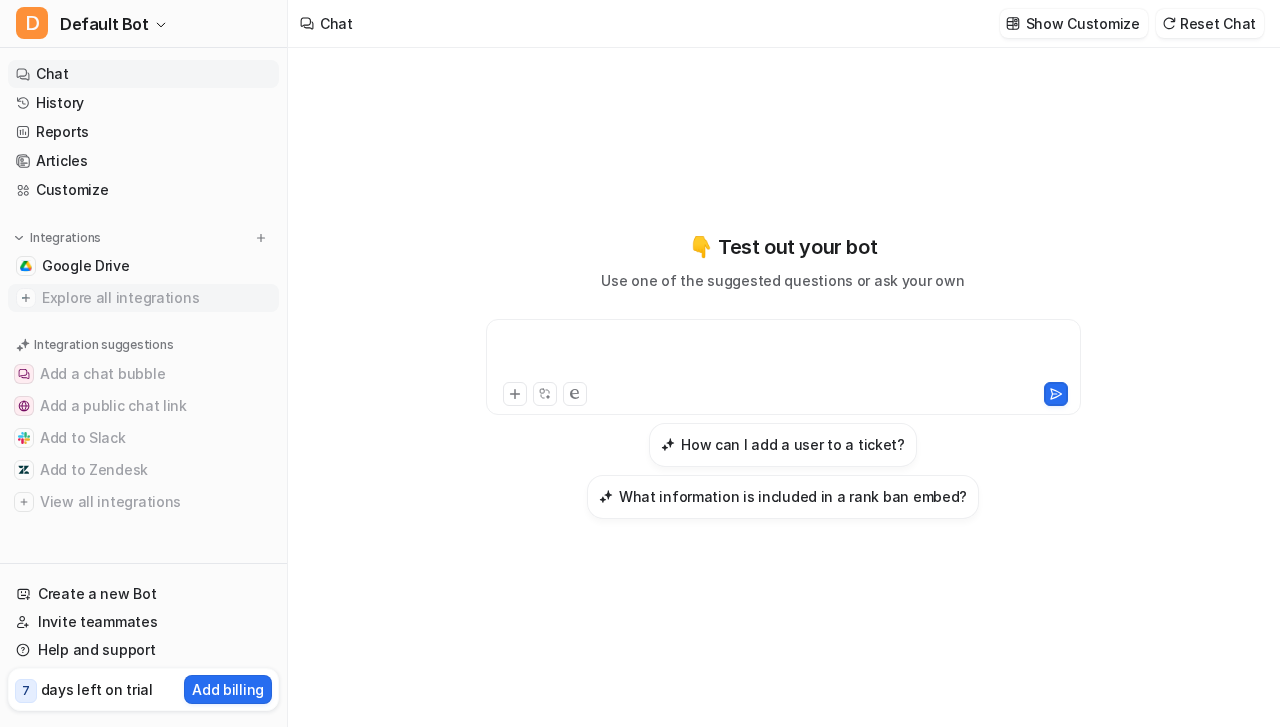 click on "Explore all integrations" at bounding box center [156, 298] 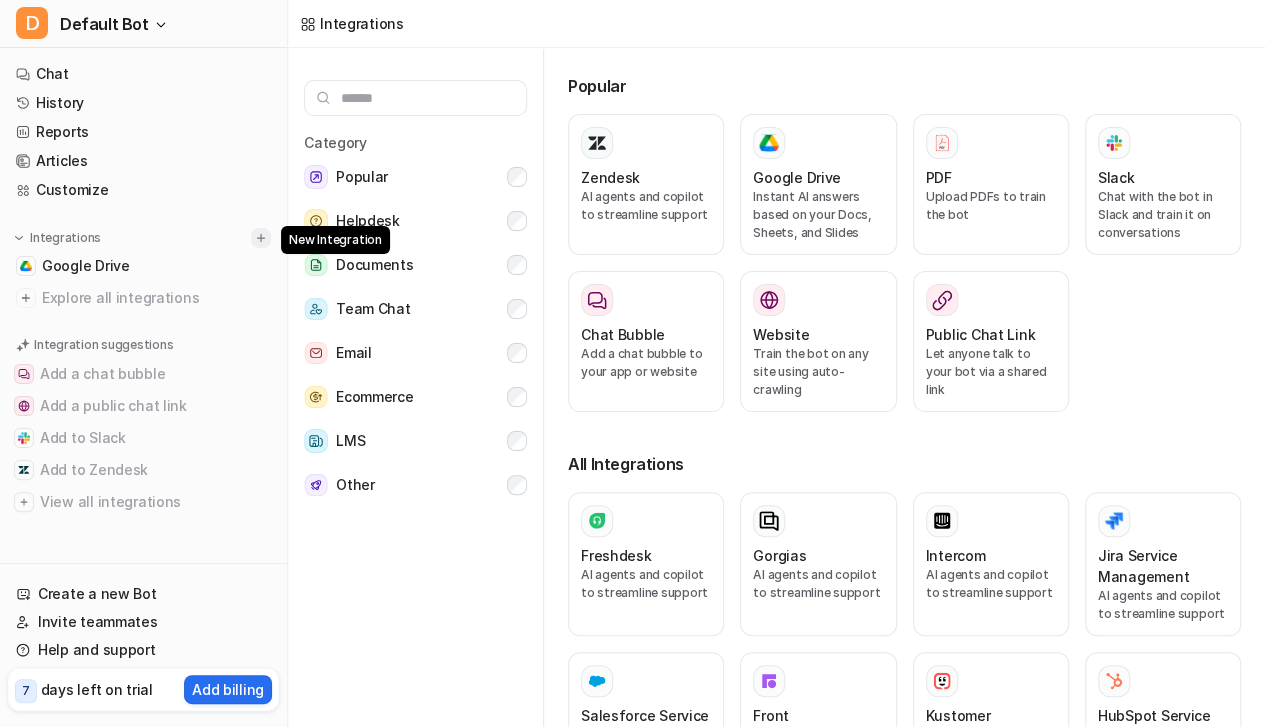 click at bounding box center (261, 238) 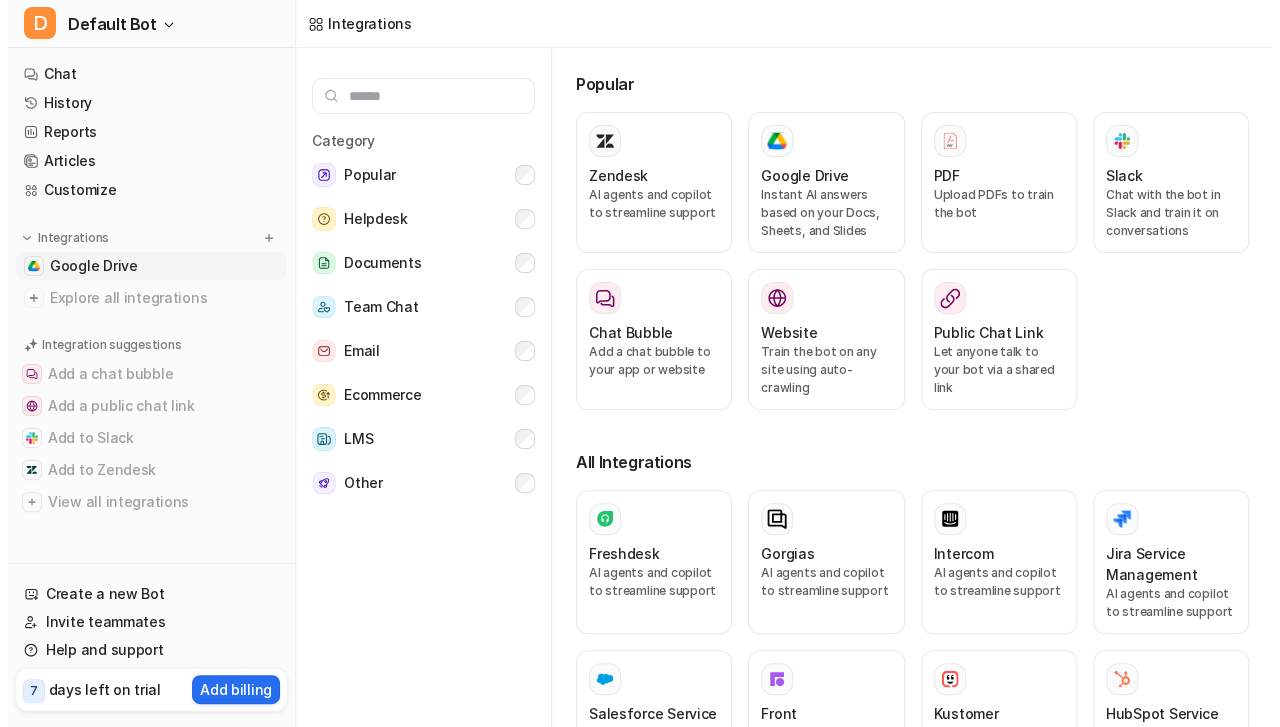 scroll, scrollTop: 0, scrollLeft: 0, axis: both 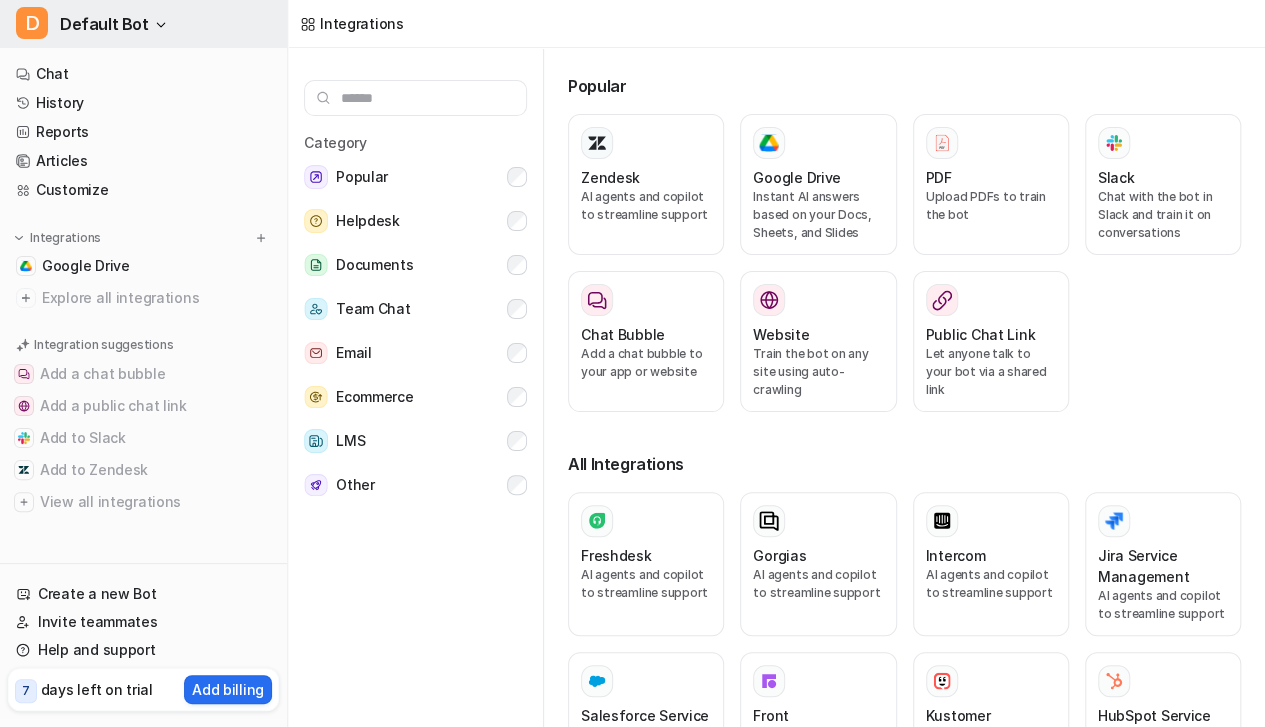 click on "D Default Bot" at bounding box center (143, 24) 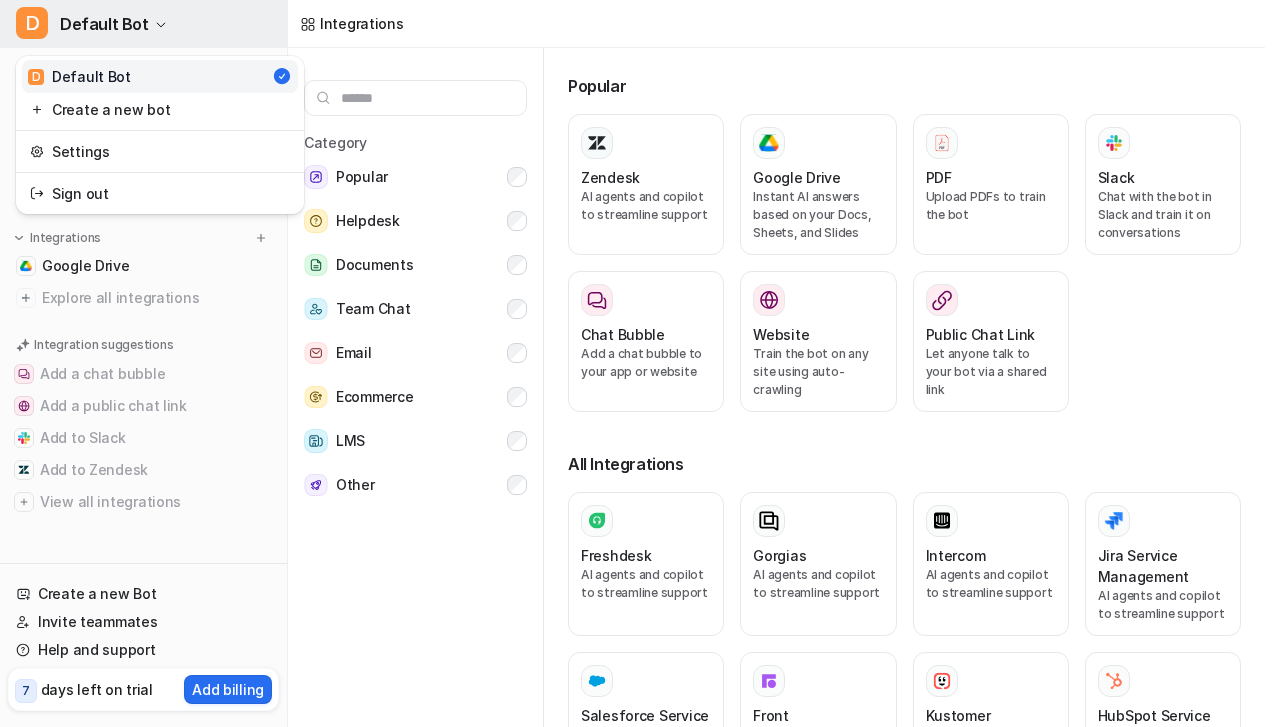 click on "D" at bounding box center (32, 23) 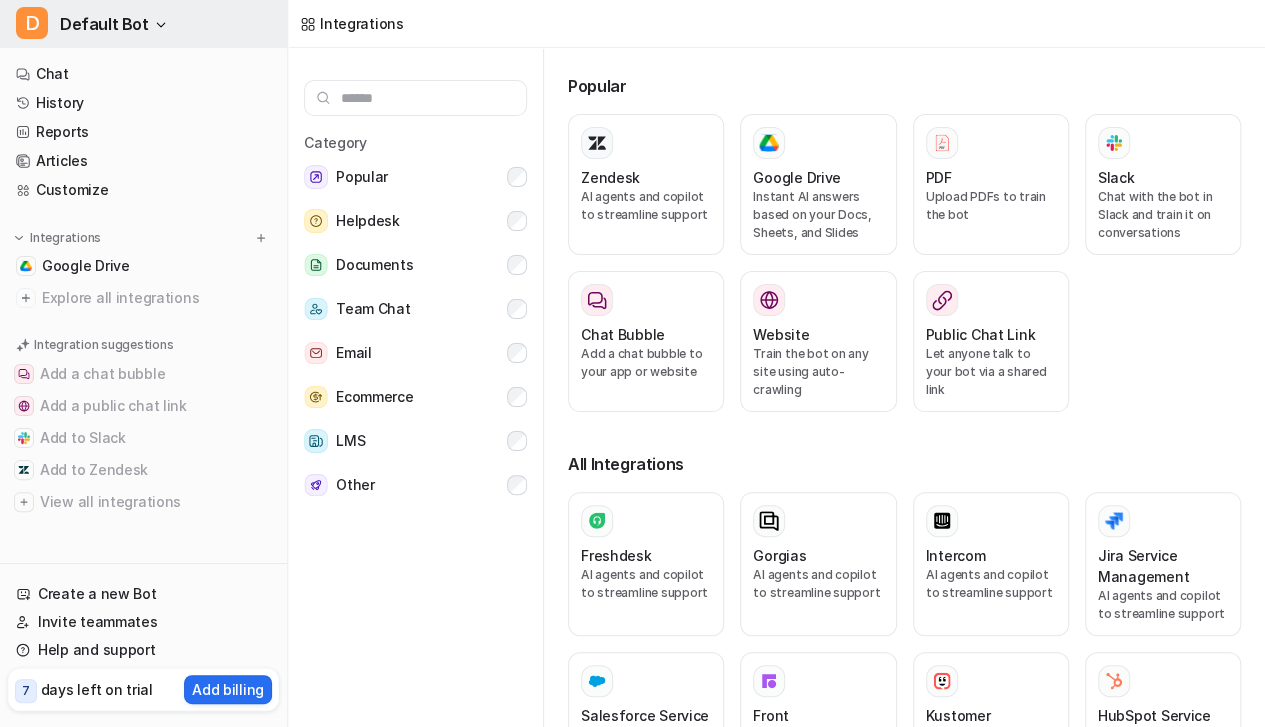 click on "D" at bounding box center [32, 23] 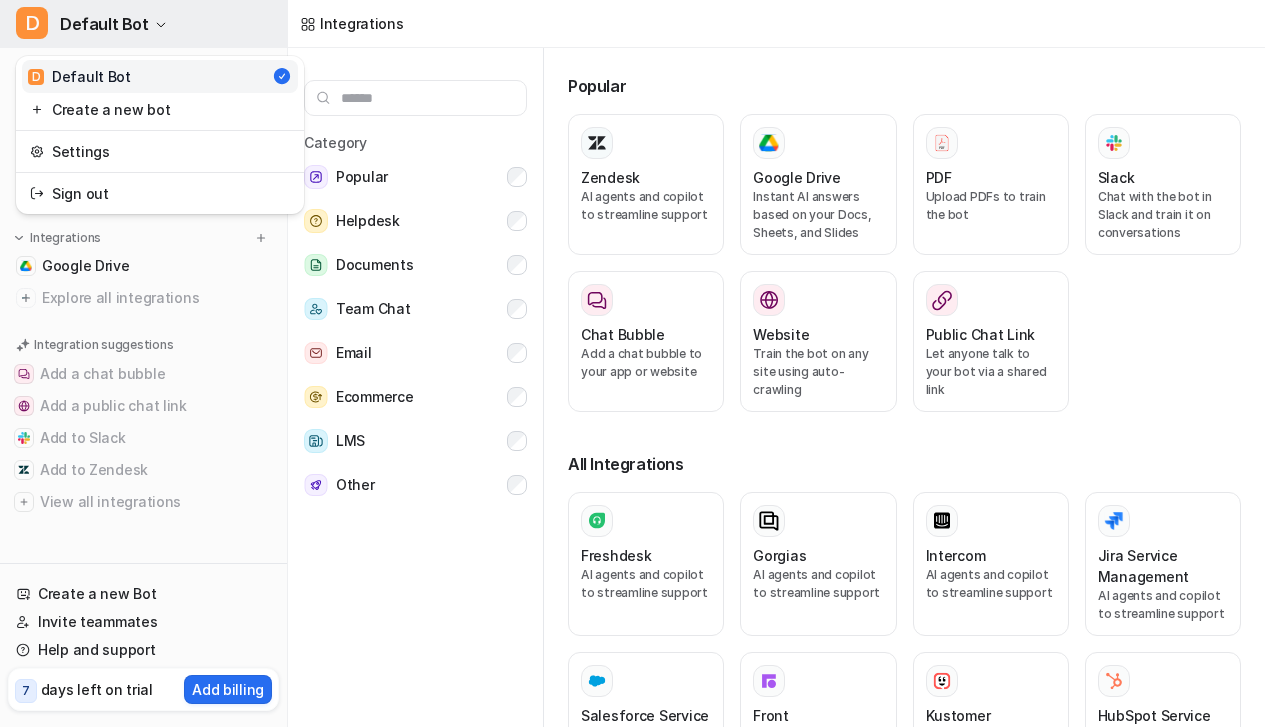 click on "D" at bounding box center [32, 23] 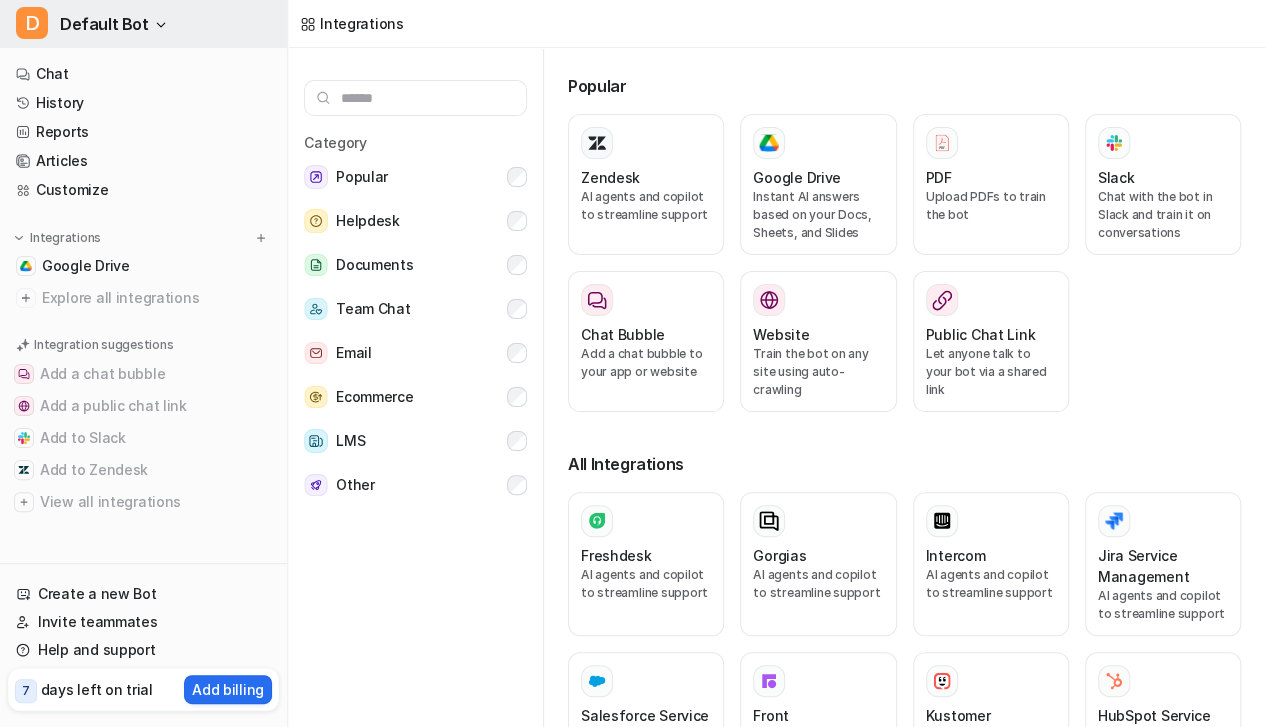 click on "Default Bot" at bounding box center (104, 24) 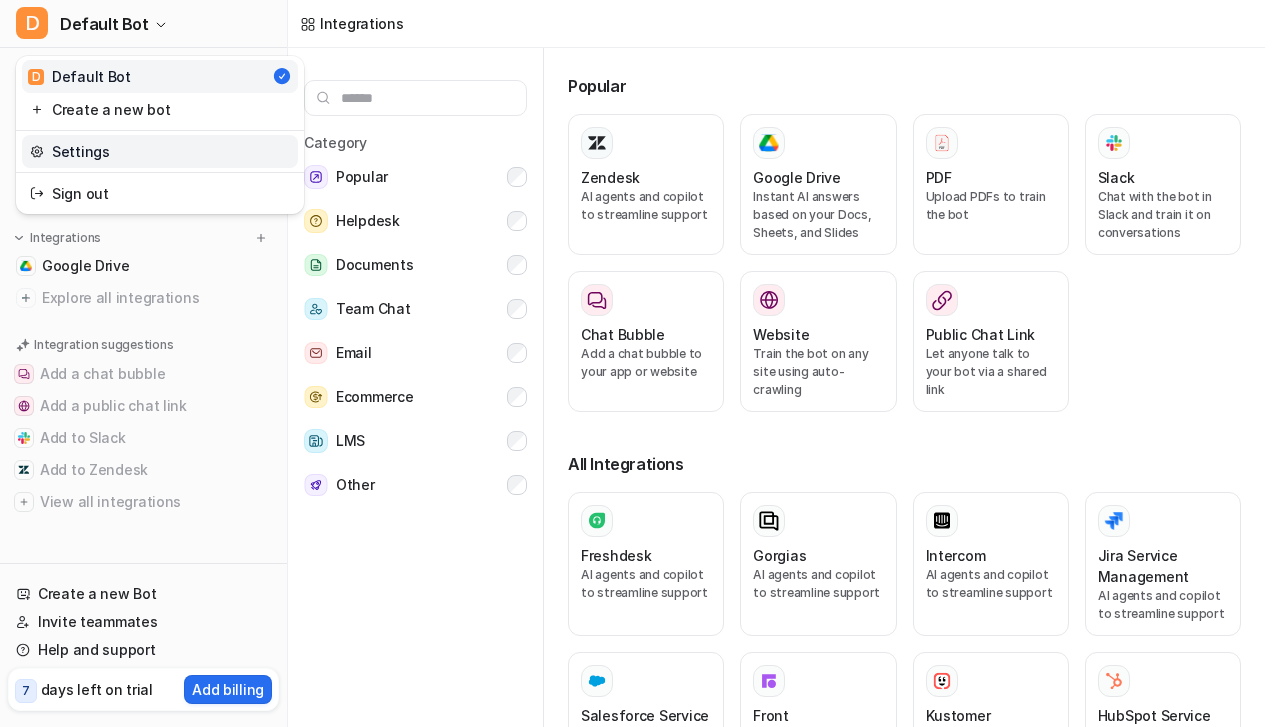 click on "Settings" at bounding box center [160, 151] 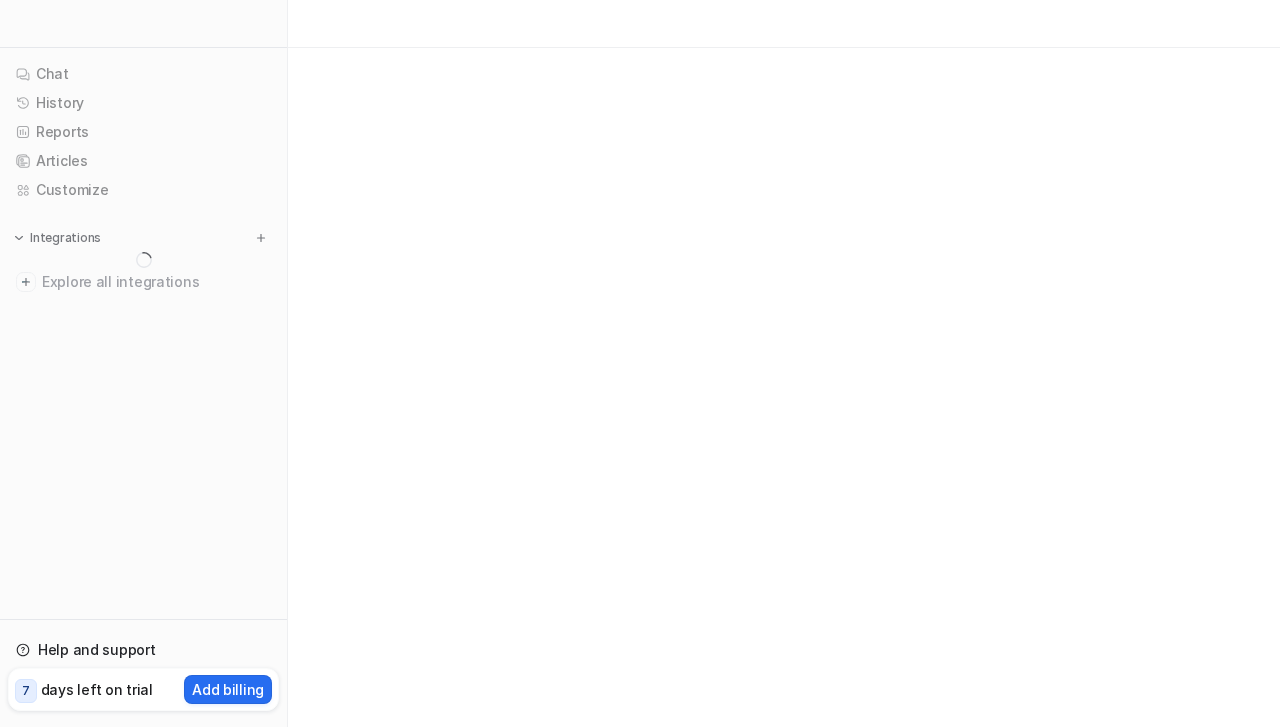 scroll, scrollTop: 0, scrollLeft: 0, axis: both 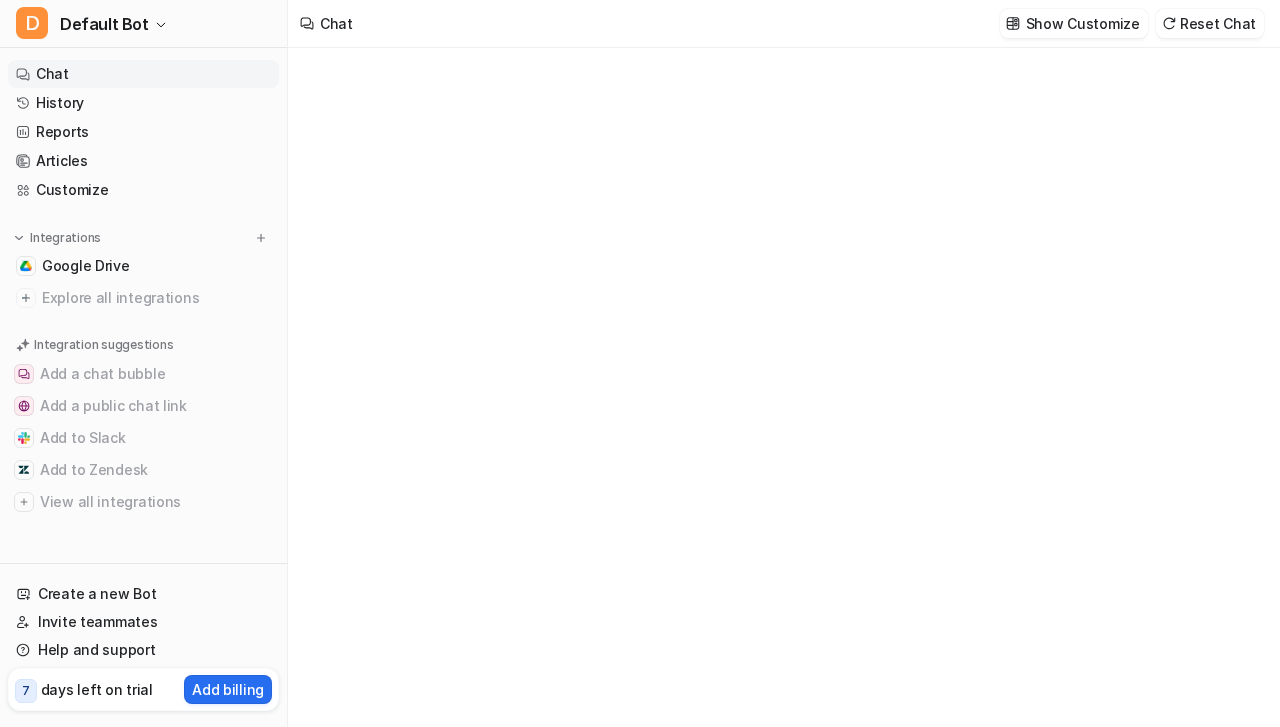 type on "**********" 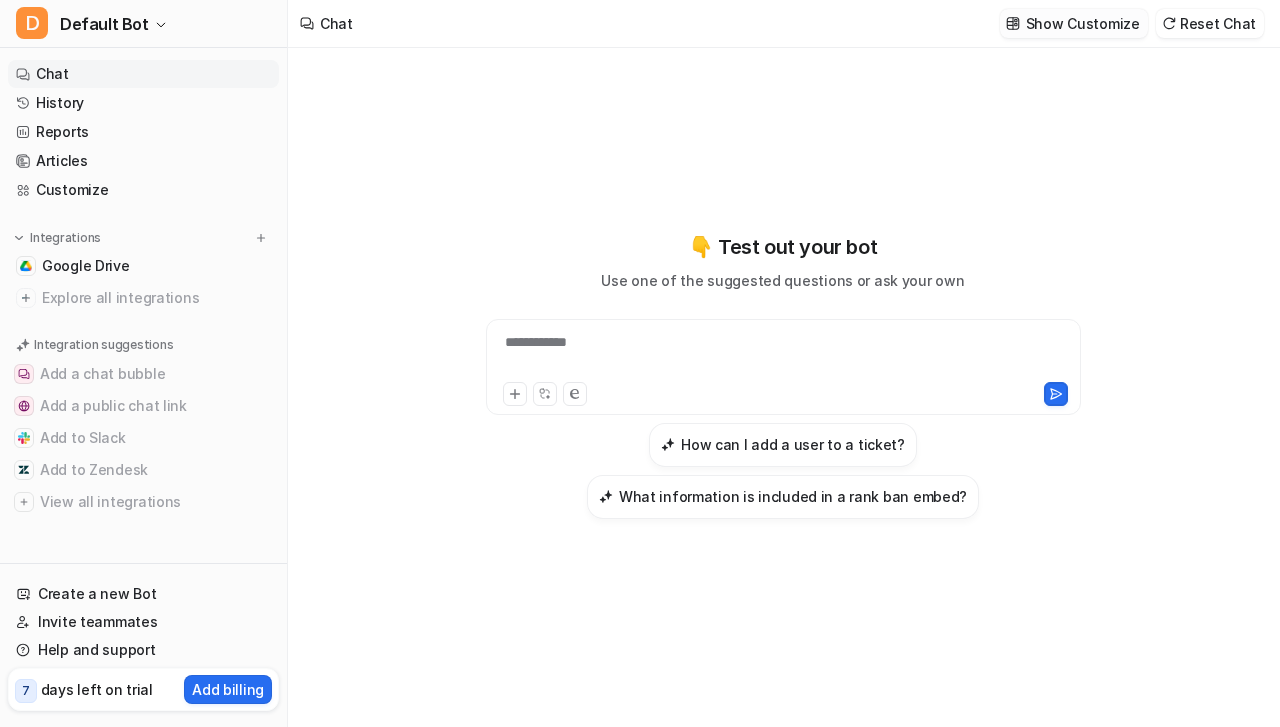 click on "Show Customize" at bounding box center (1083, 23) 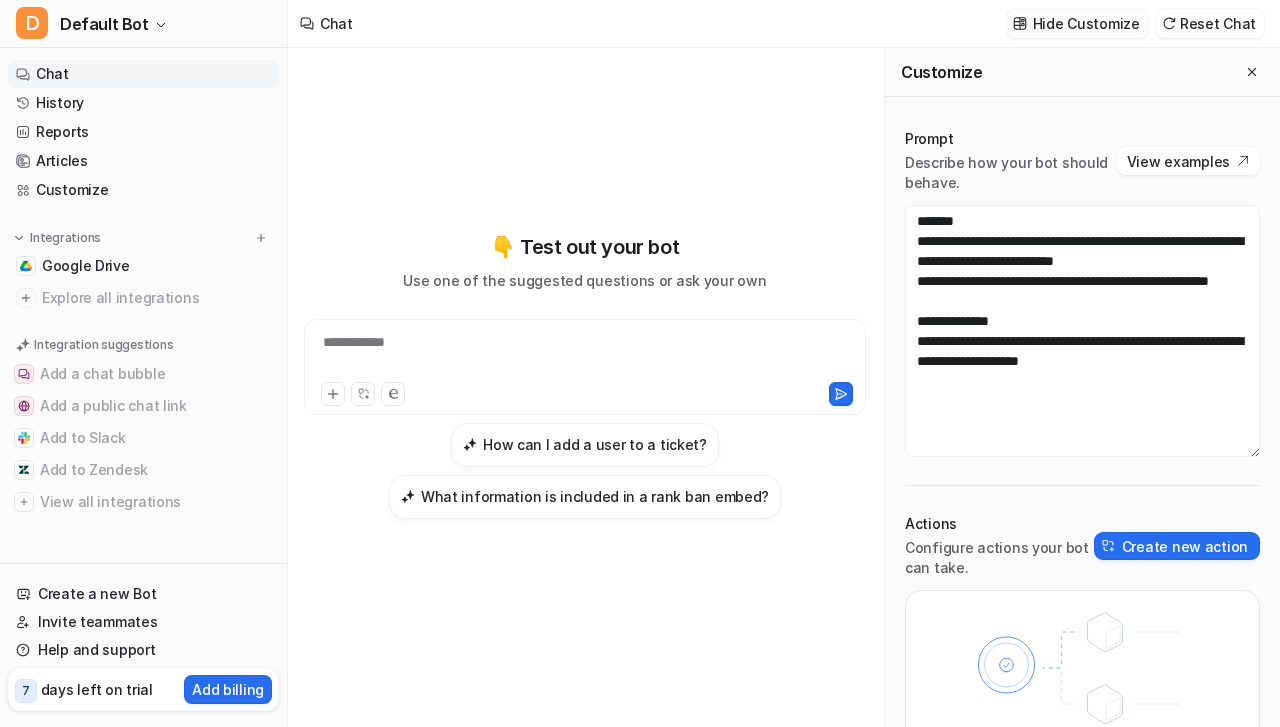 click on "Hide Customize" at bounding box center [1086, 23] 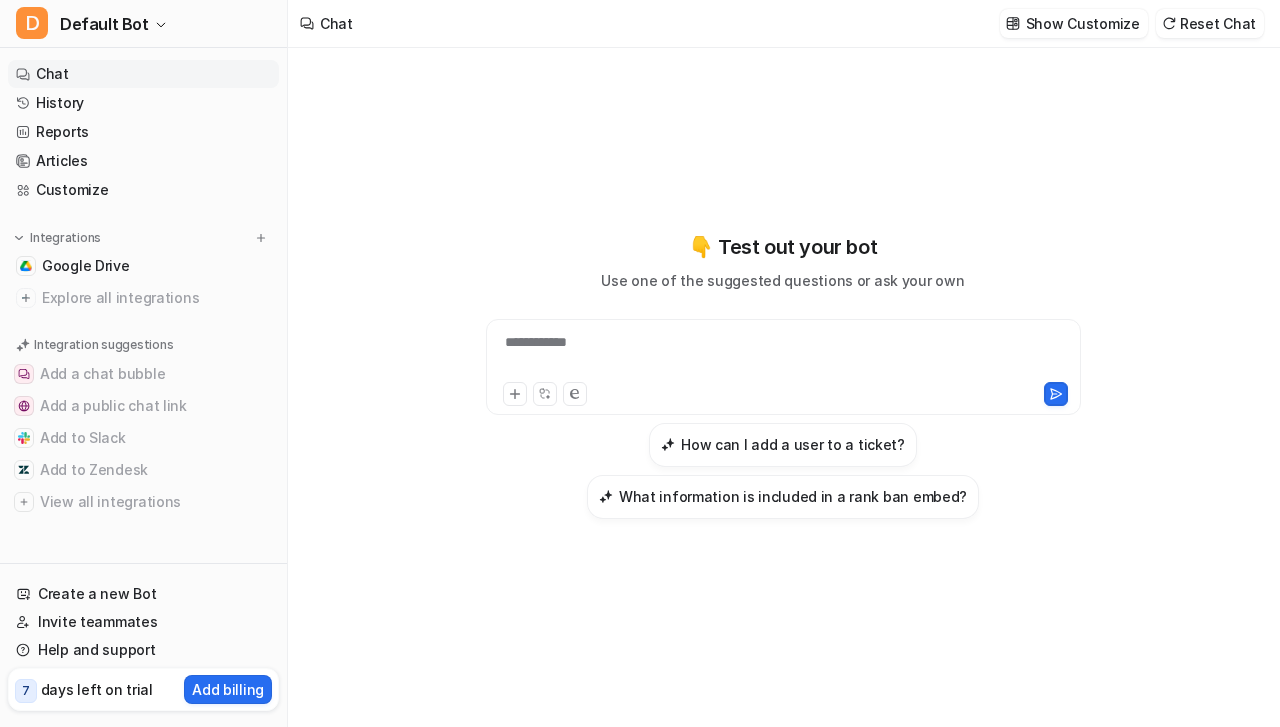 click on "**********" at bounding box center [783, 375] 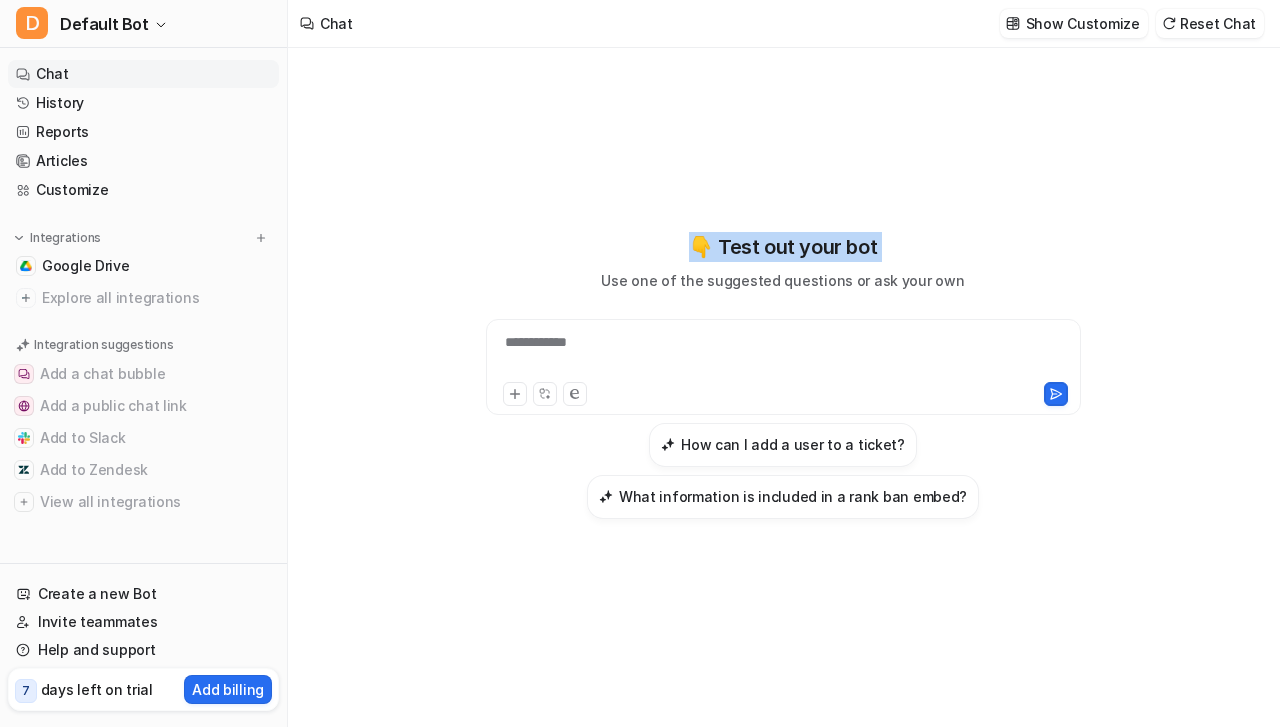 click on "**********" at bounding box center (783, 375) 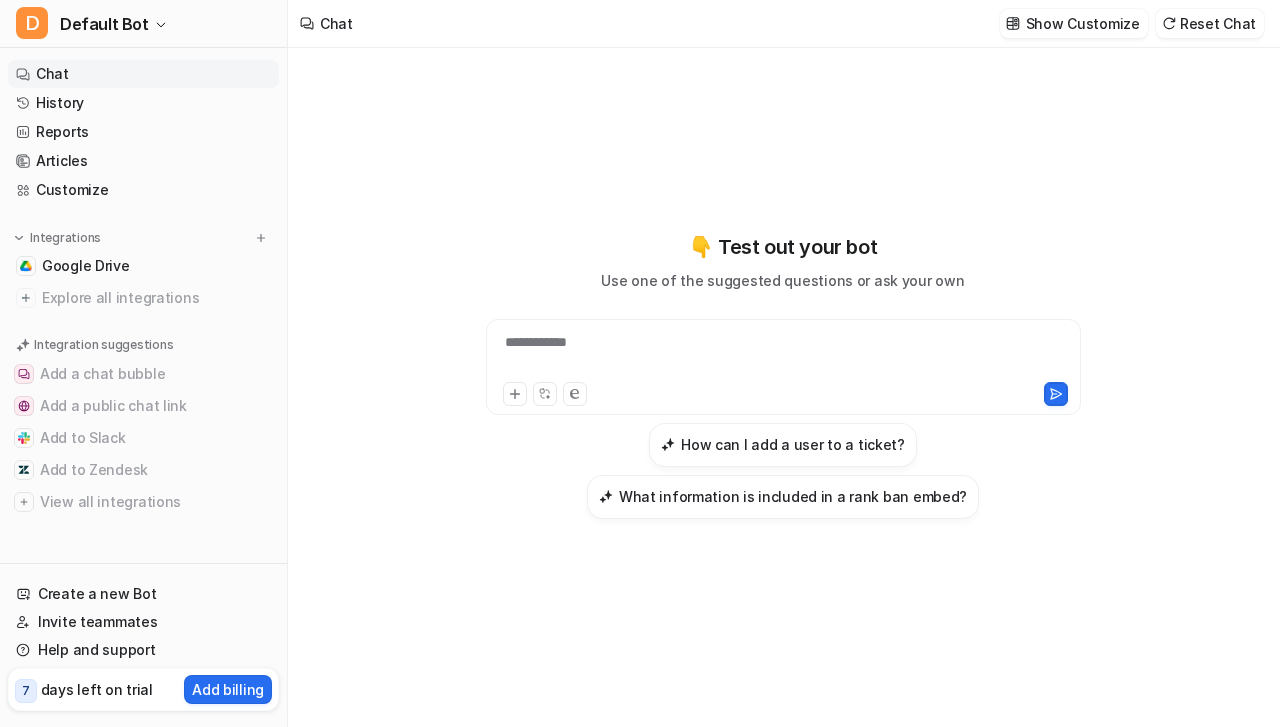 click on "**********" at bounding box center (783, 375) 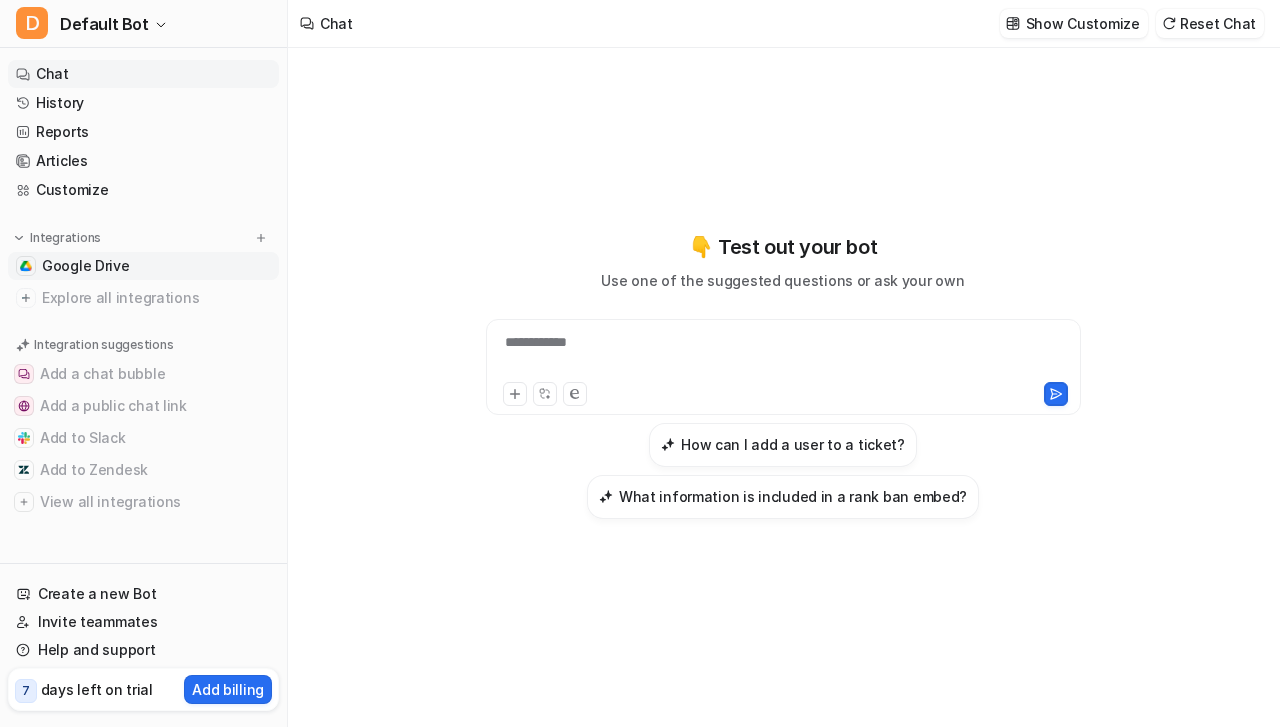 click on "Google Drive" at bounding box center [143, 266] 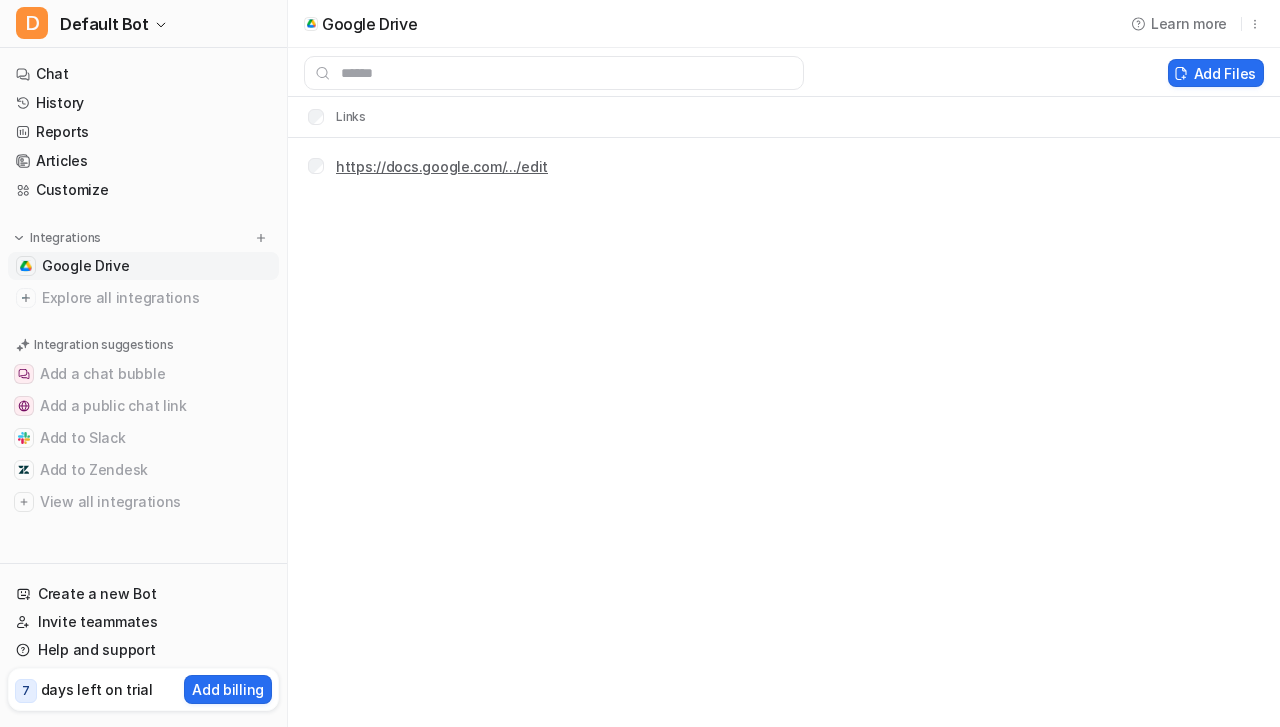 click on "https://docs.google.com/.../edit" at bounding box center [442, 166] 